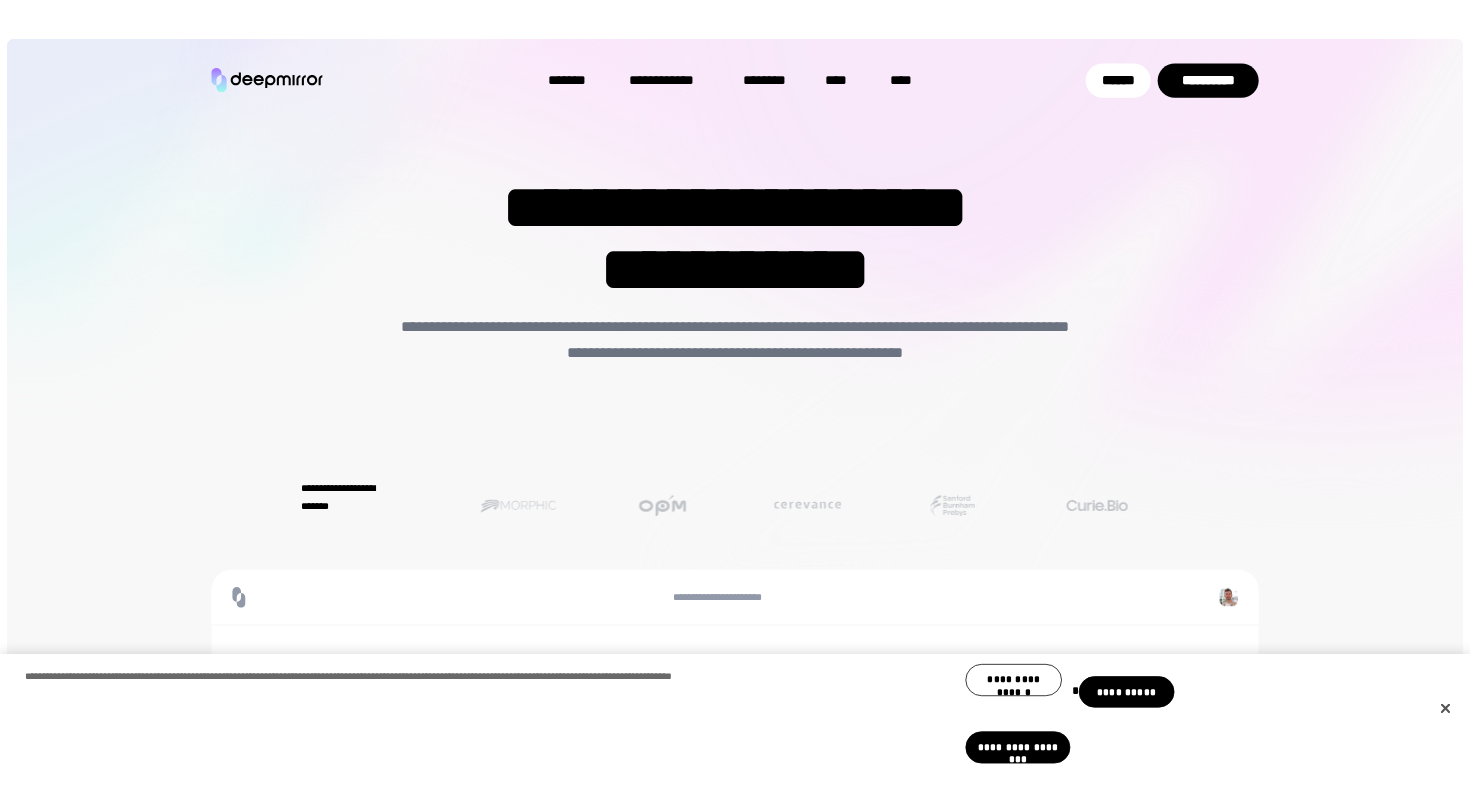 scroll, scrollTop: 0, scrollLeft: 0, axis: both 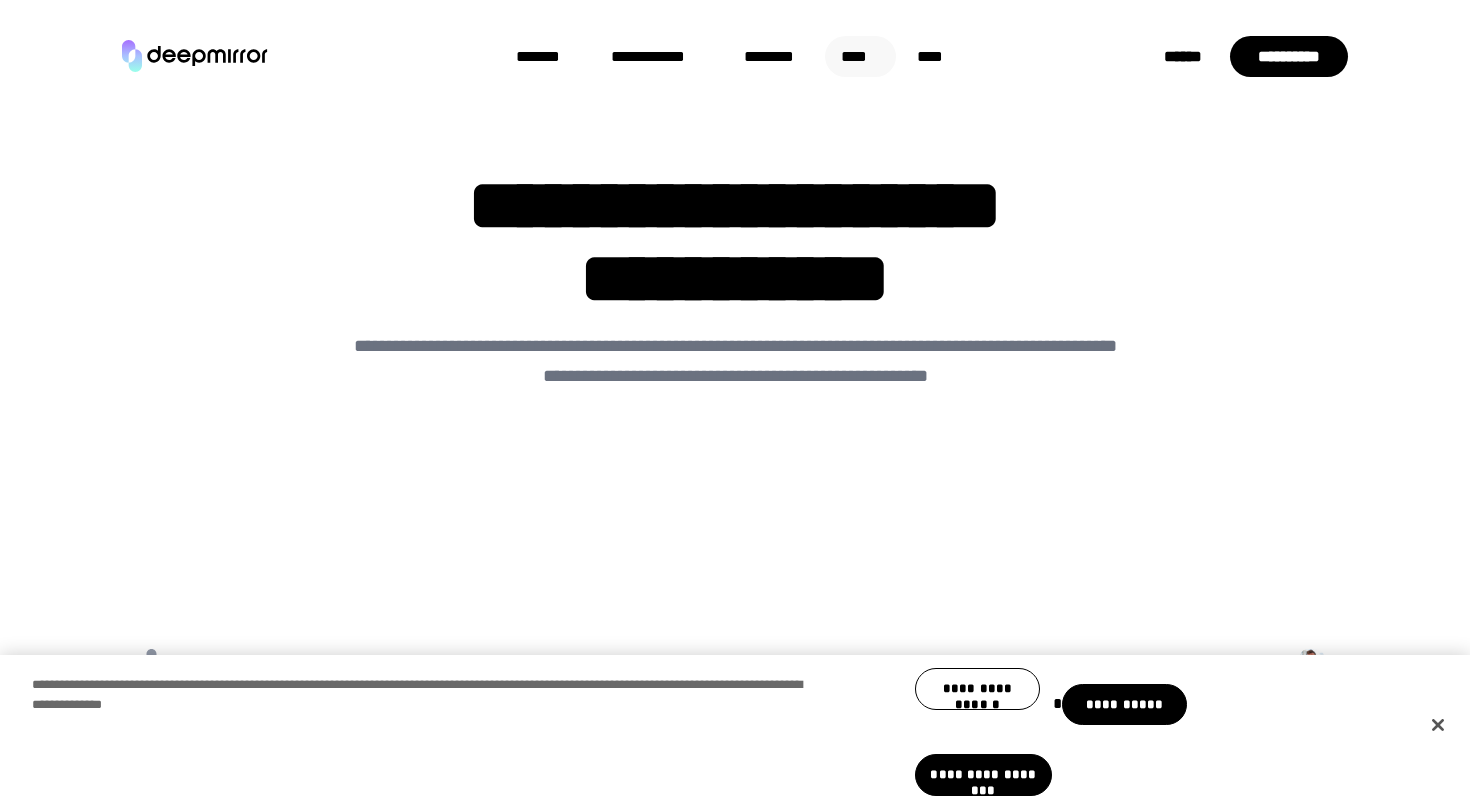 click on "****" at bounding box center (861, 56) 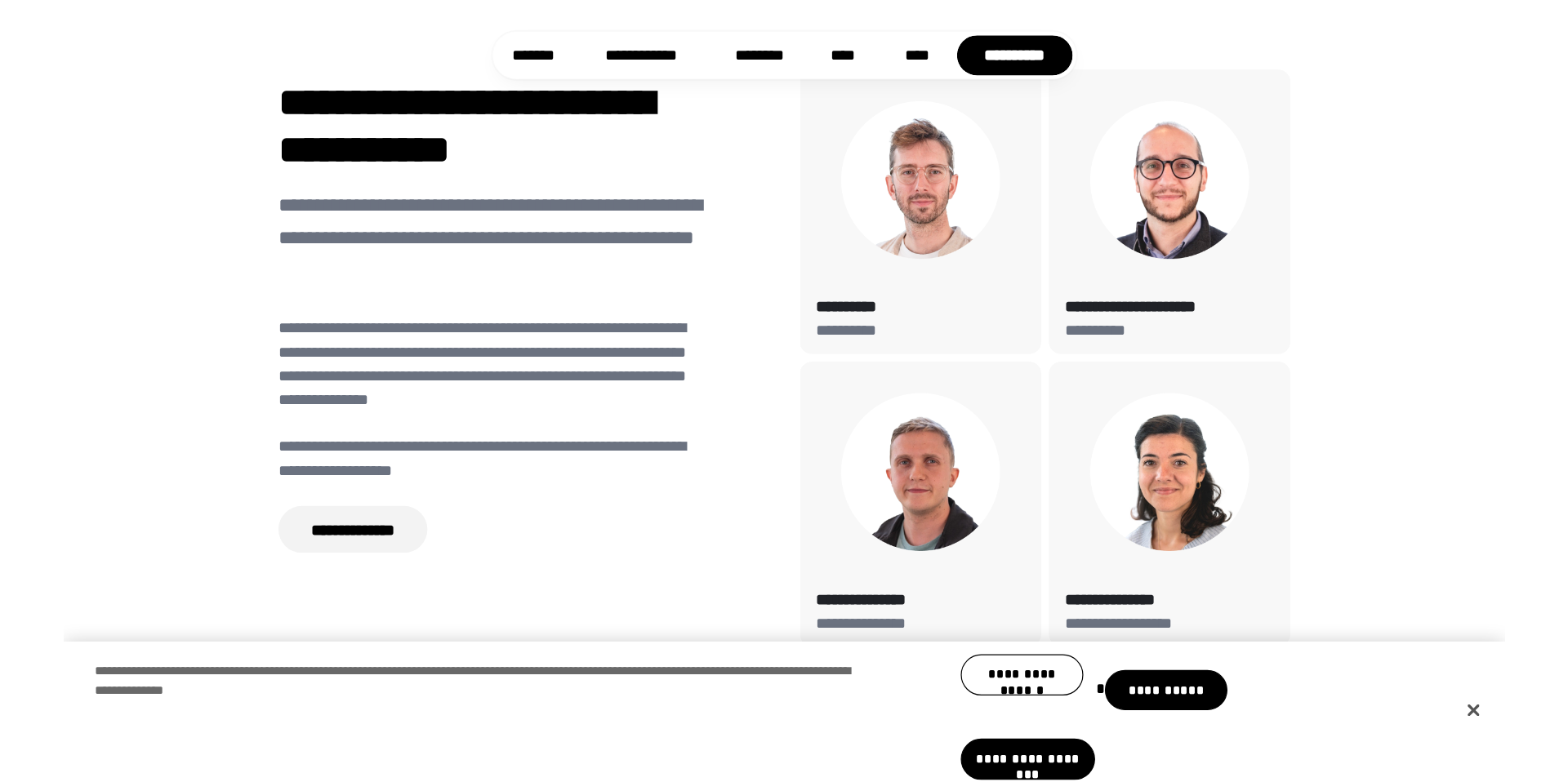 scroll, scrollTop: 5944, scrollLeft: 0, axis: vertical 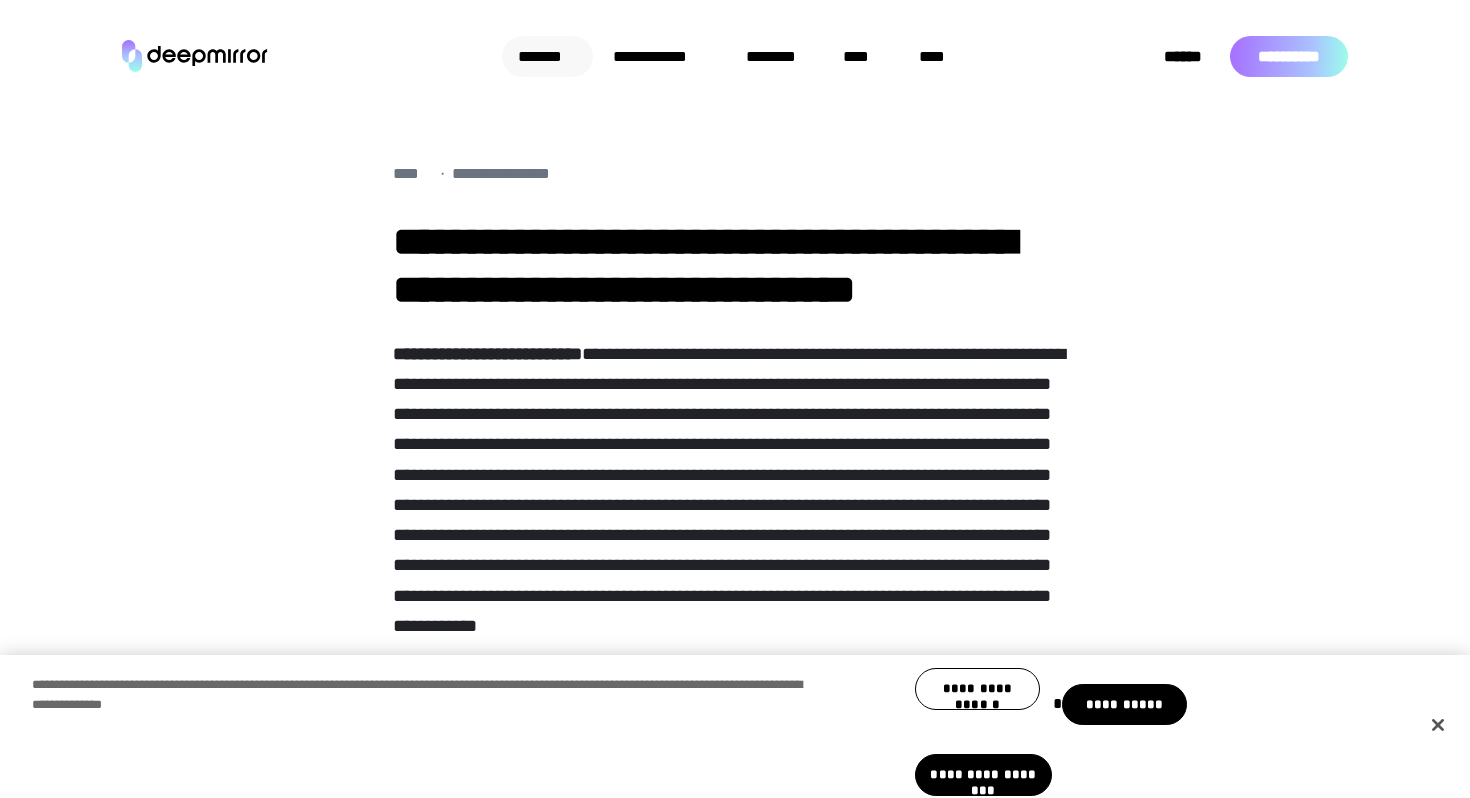 click on "*******" at bounding box center (547, 56) 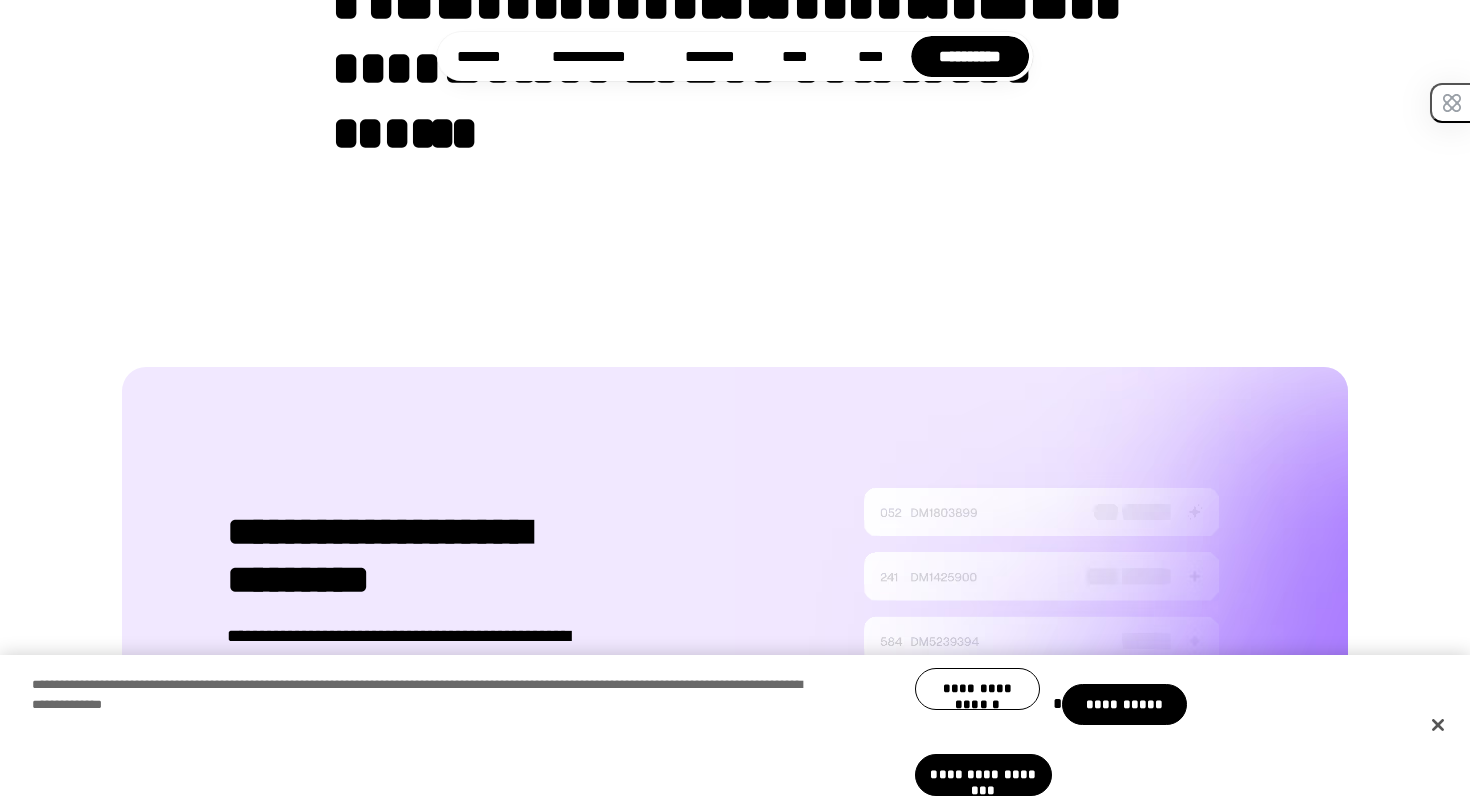 scroll, scrollTop: 2326, scrollLeft: 0, axis: vertical 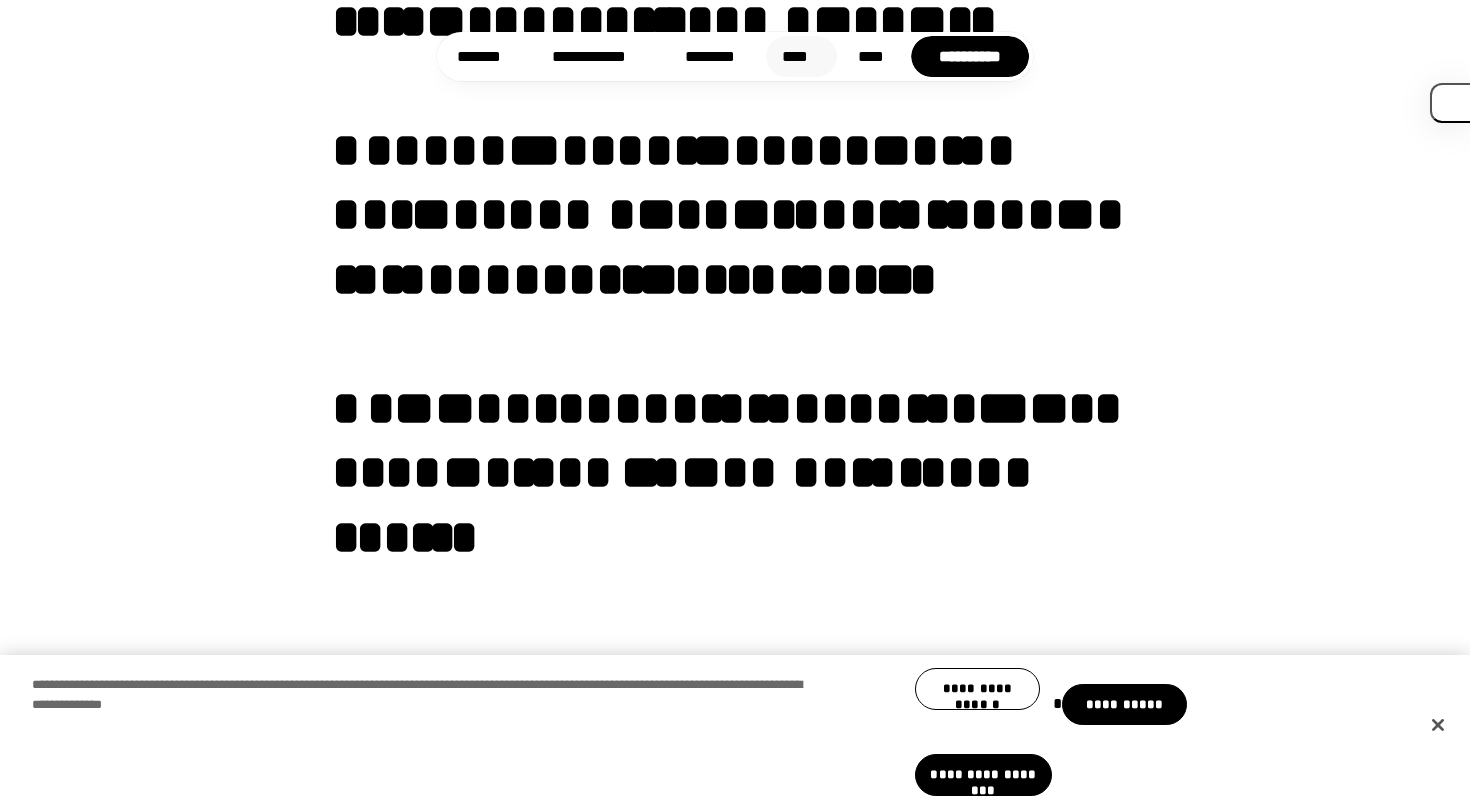 click on "****" at bounding box center (802, 56) 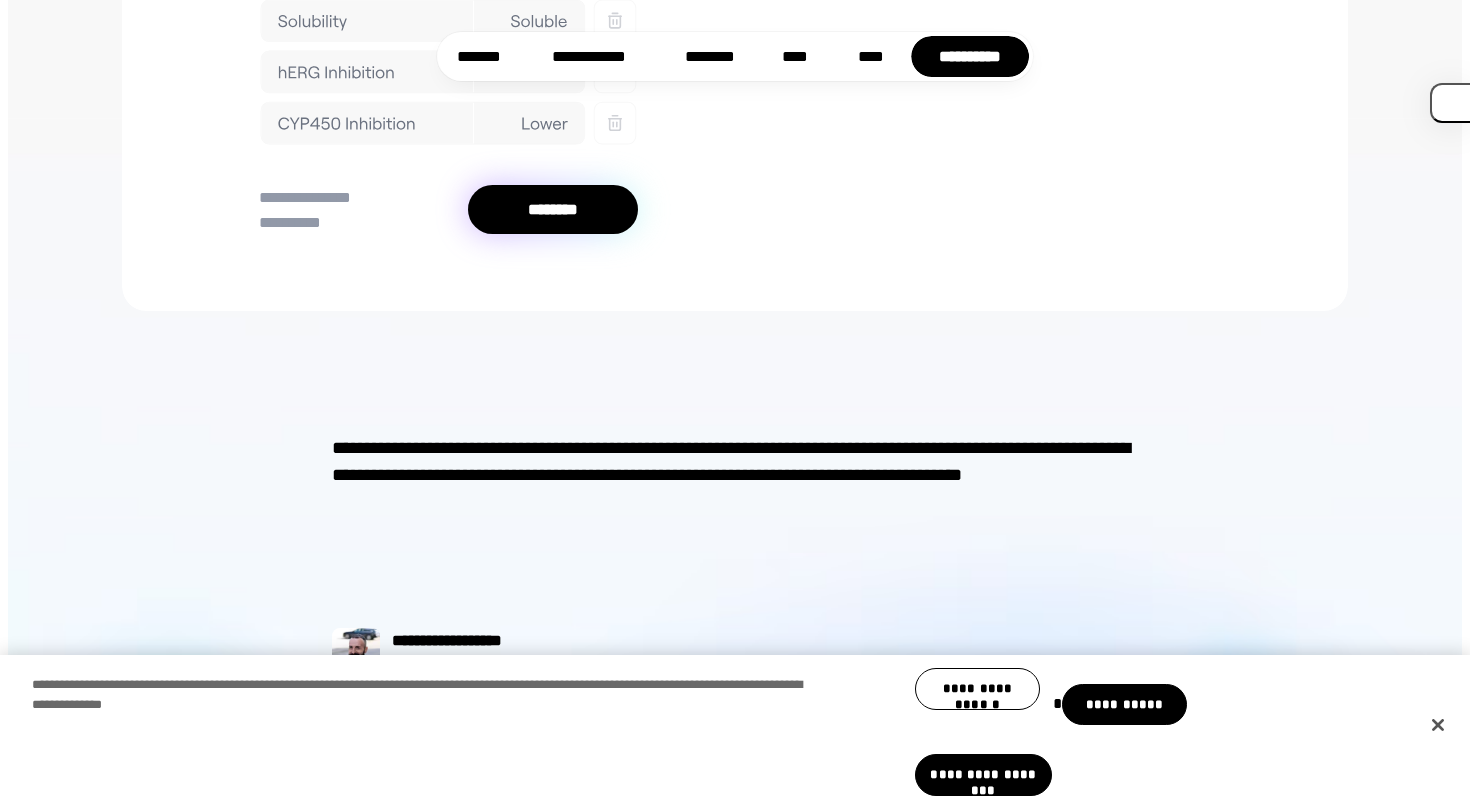 scroll, scrollTop: 0, scrollLeft: 0, axis: both 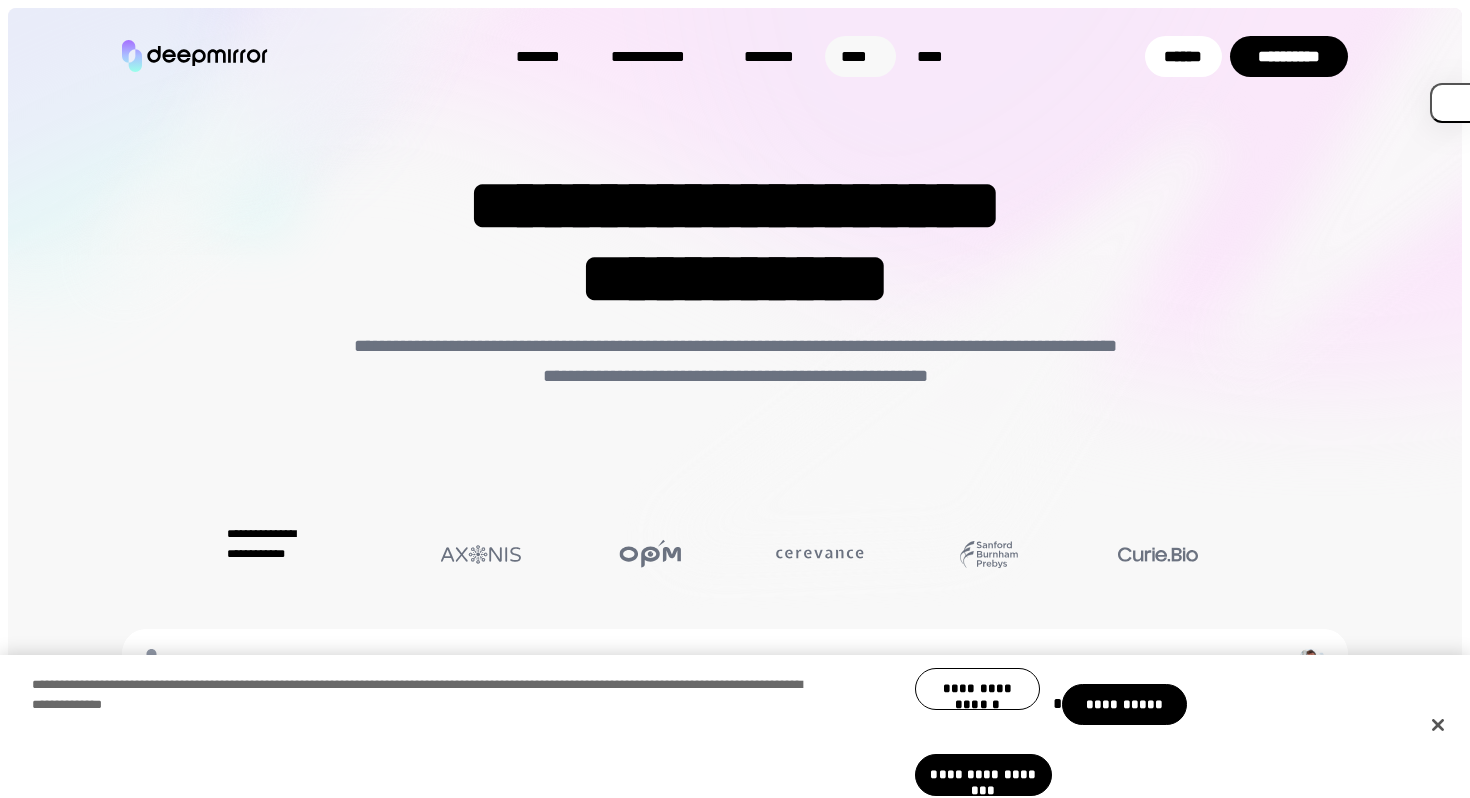 click on "****" at bounding box center [861, 56] 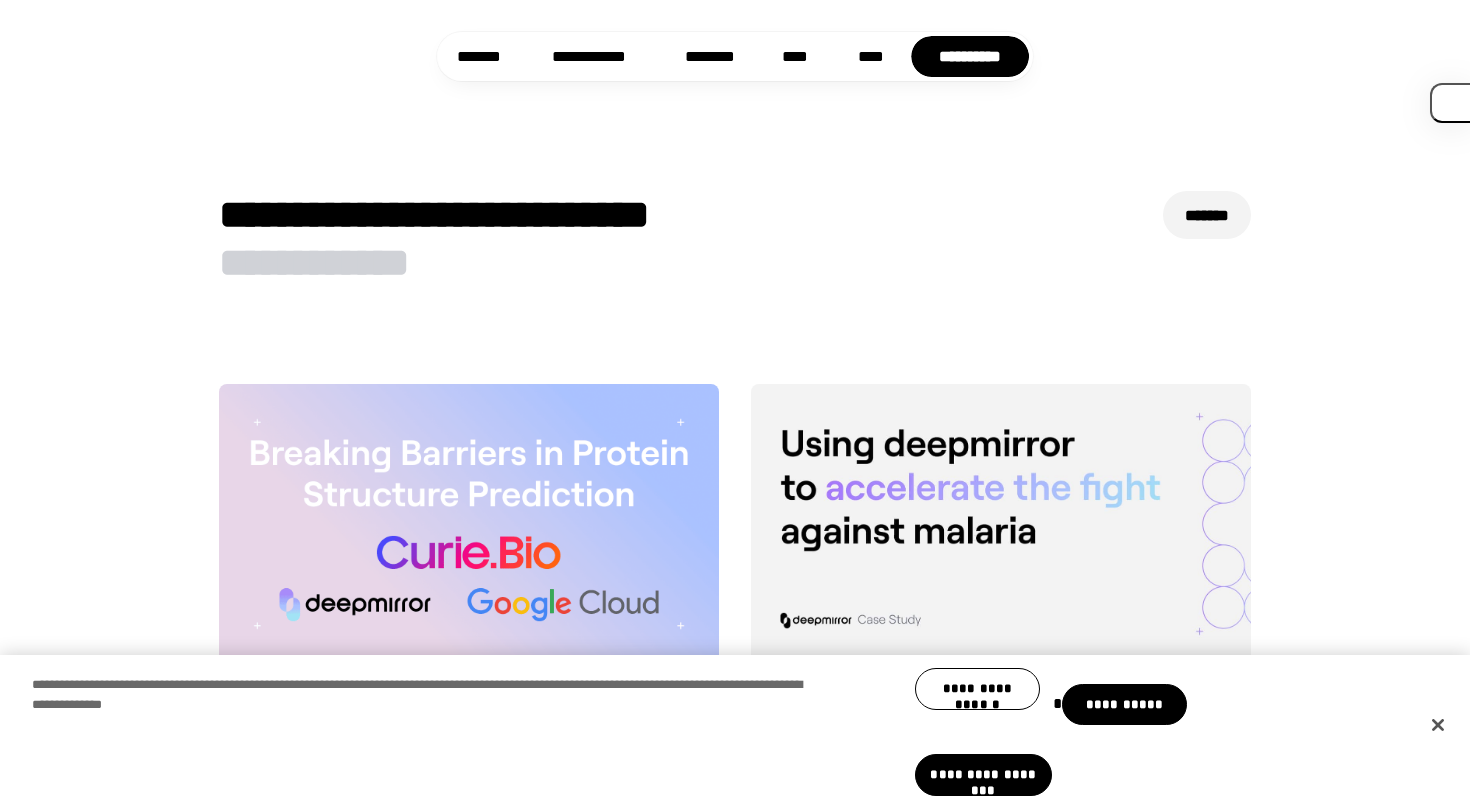 scroll, scrollTop: 5251, scrollLeft: 0, axis: vertical 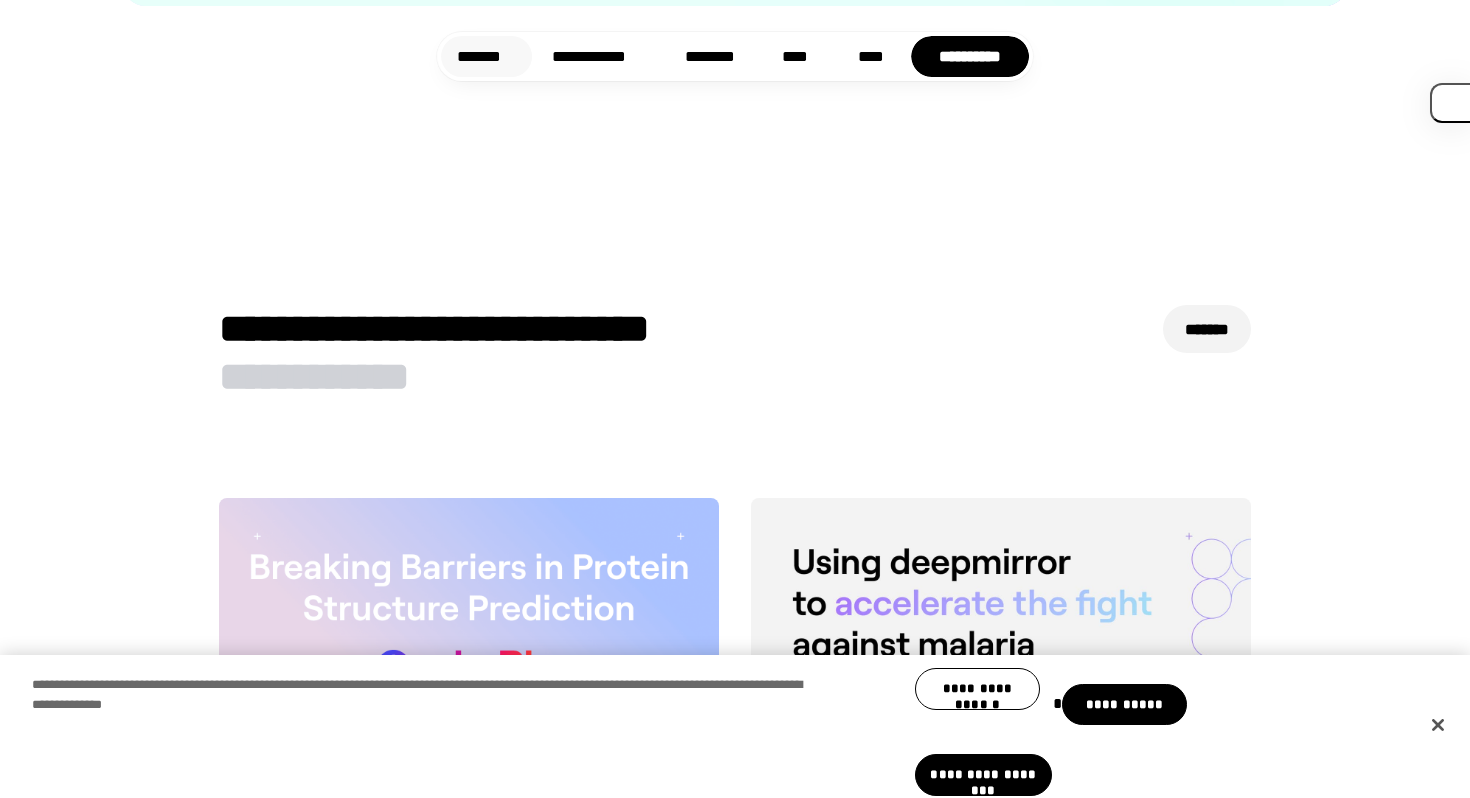 click on "*******" at bounding box center (486, 56) 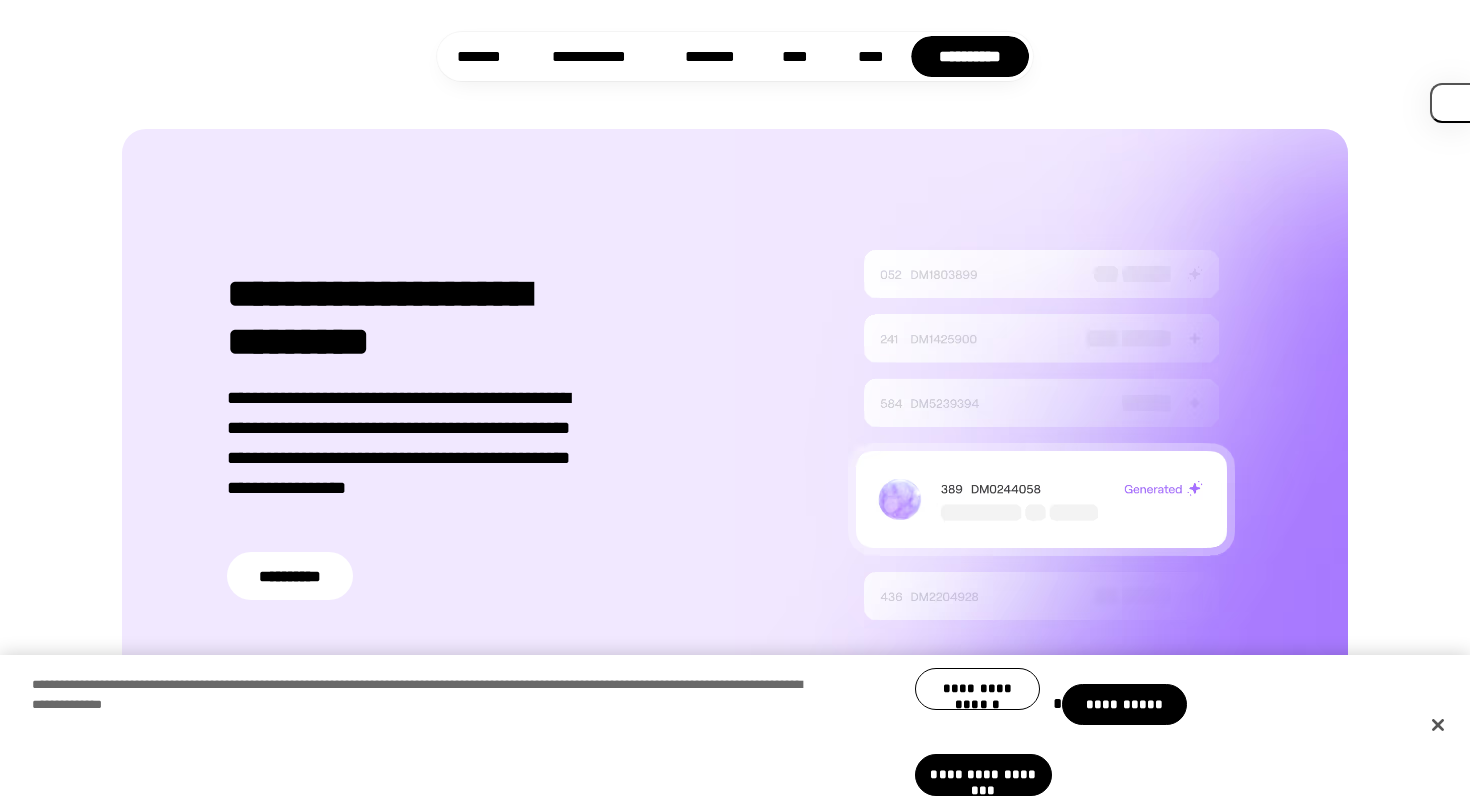 scroll, scrollTop: 3031, scrollLeft: 0, axis: vertical 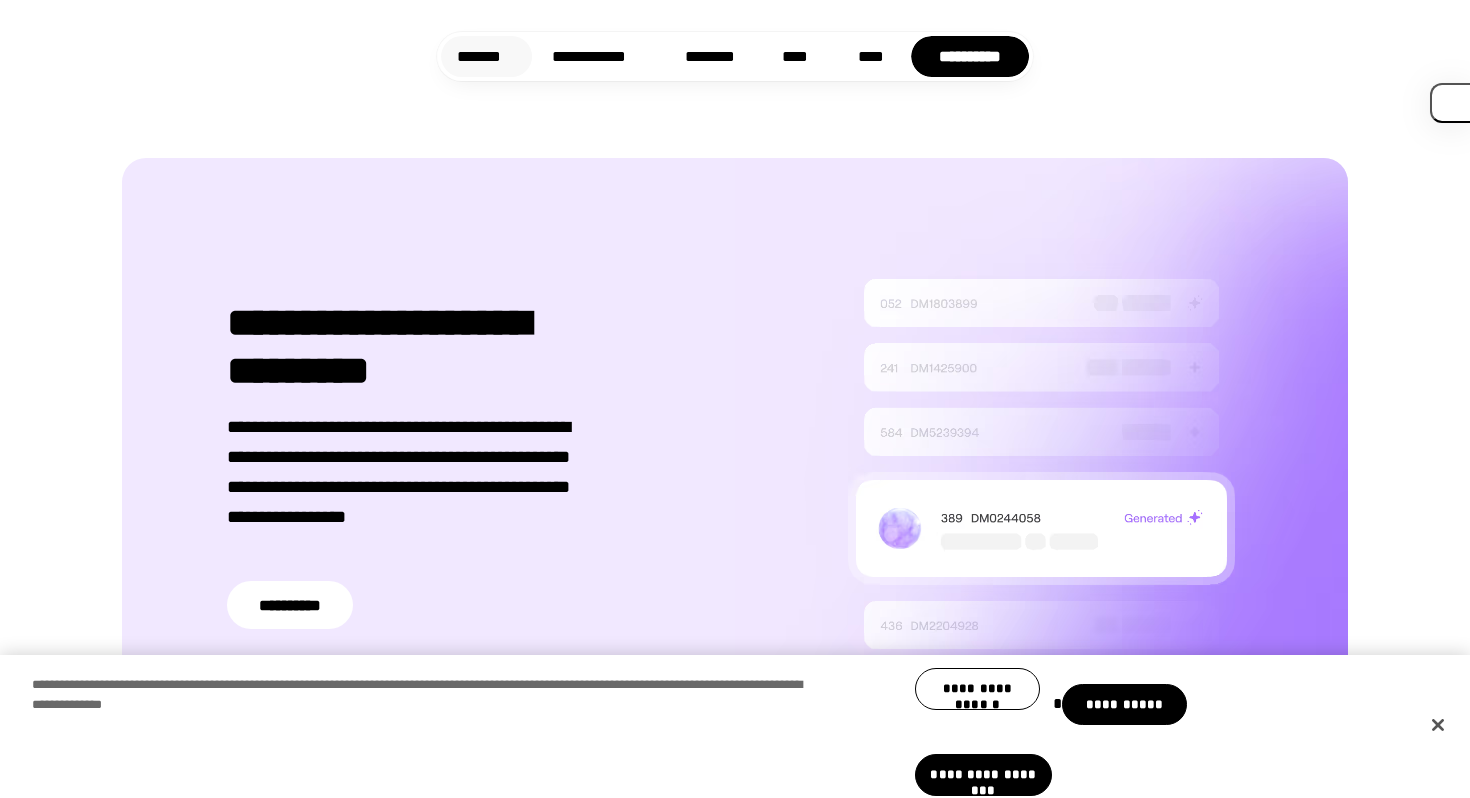click on "*******" at bounding box center (486, 56) 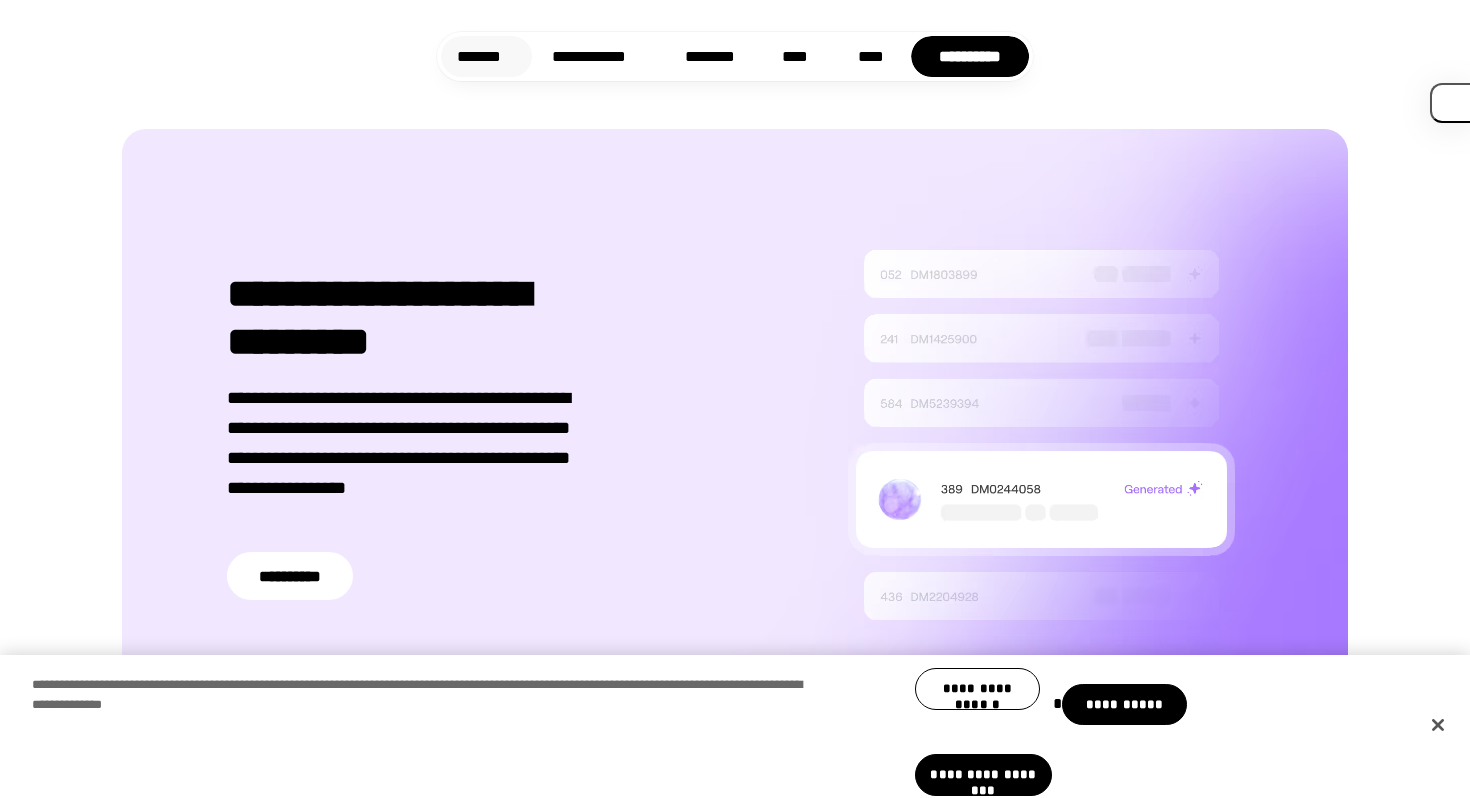 scroll, scrollTop: 3031, scrollLeft: 0, axis: vertical 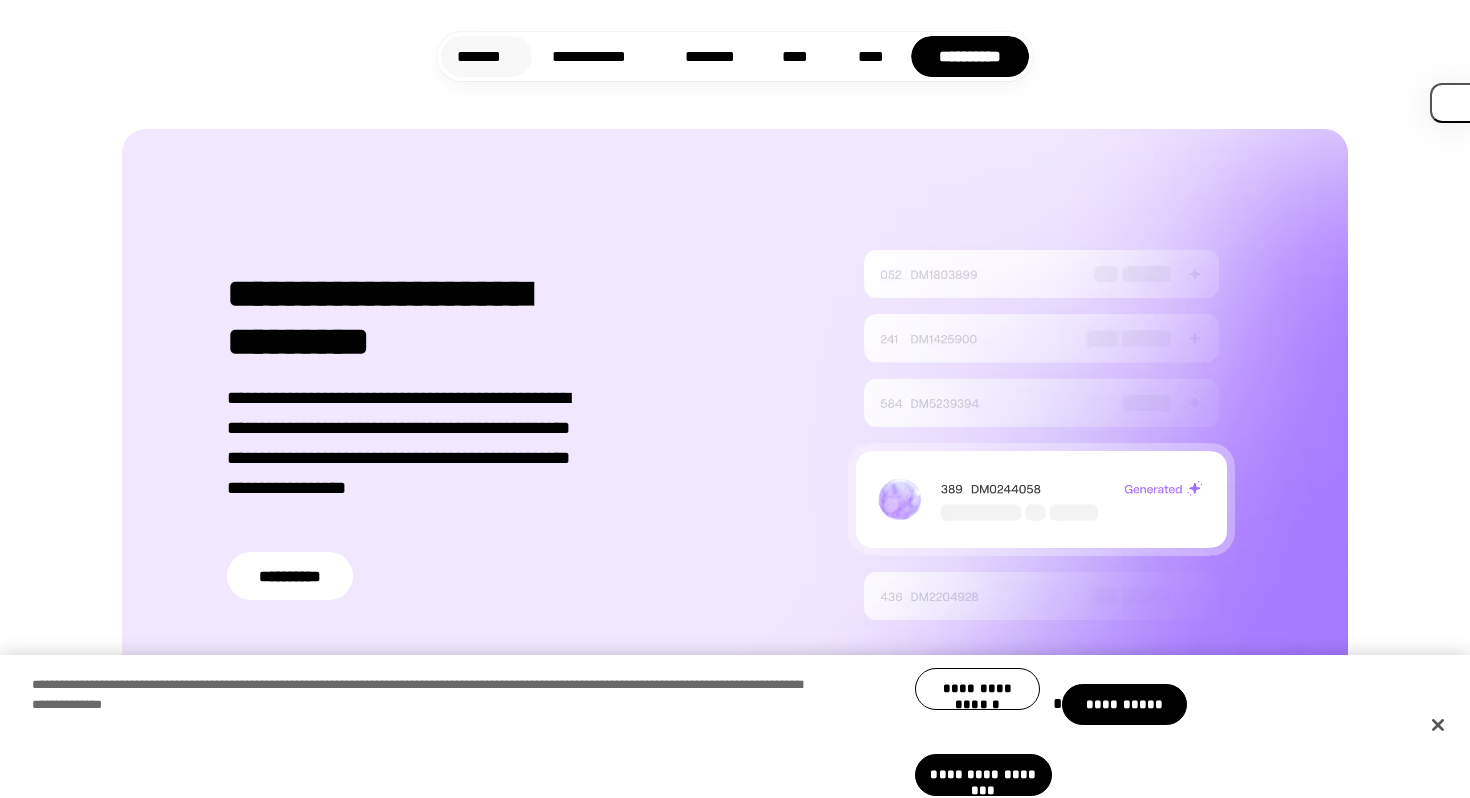 click on "*******" at bounding box center (486, 56) 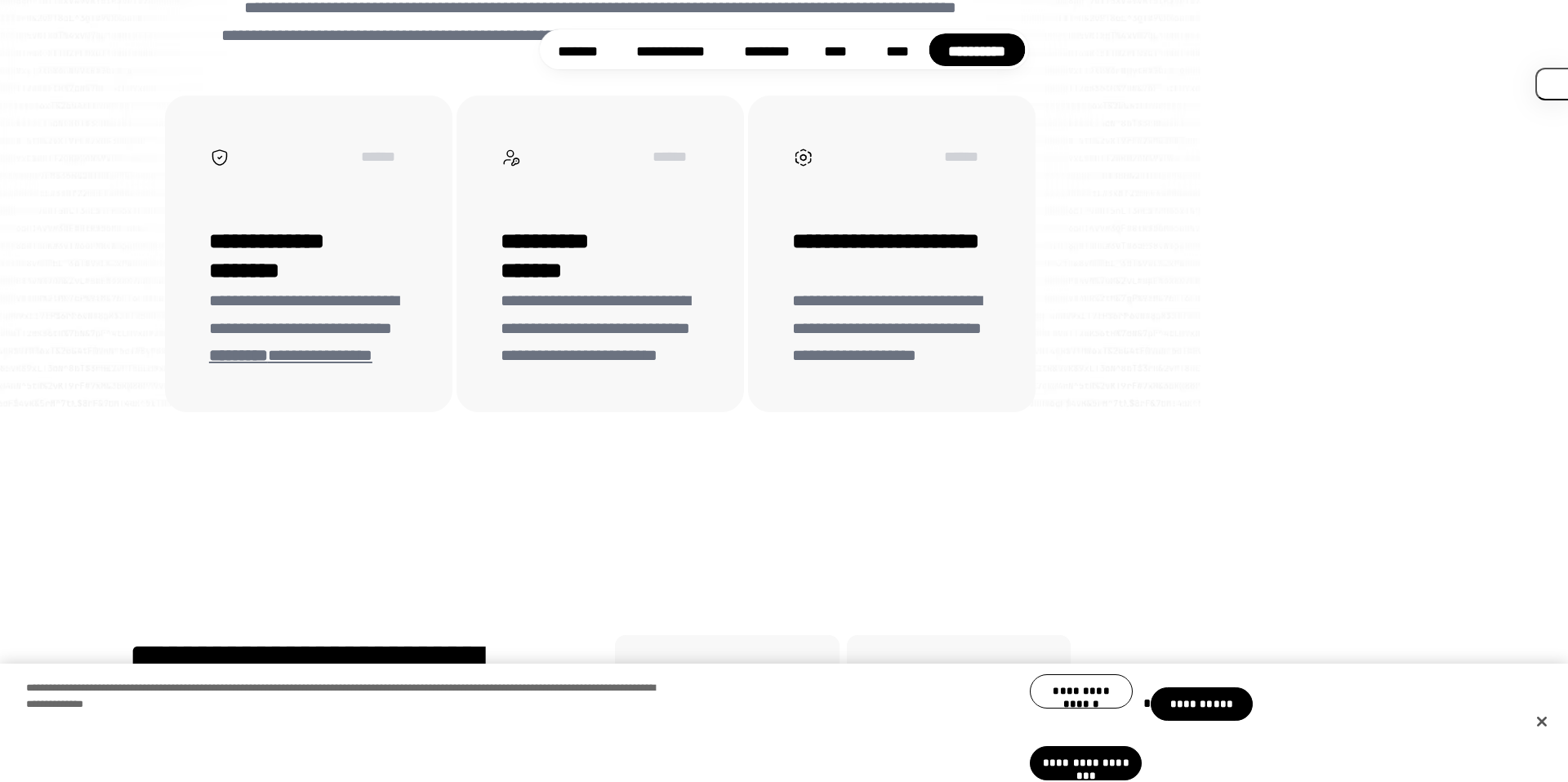 scroll, scrollTop: 5846, scrollLeft: 0, axis: vertical 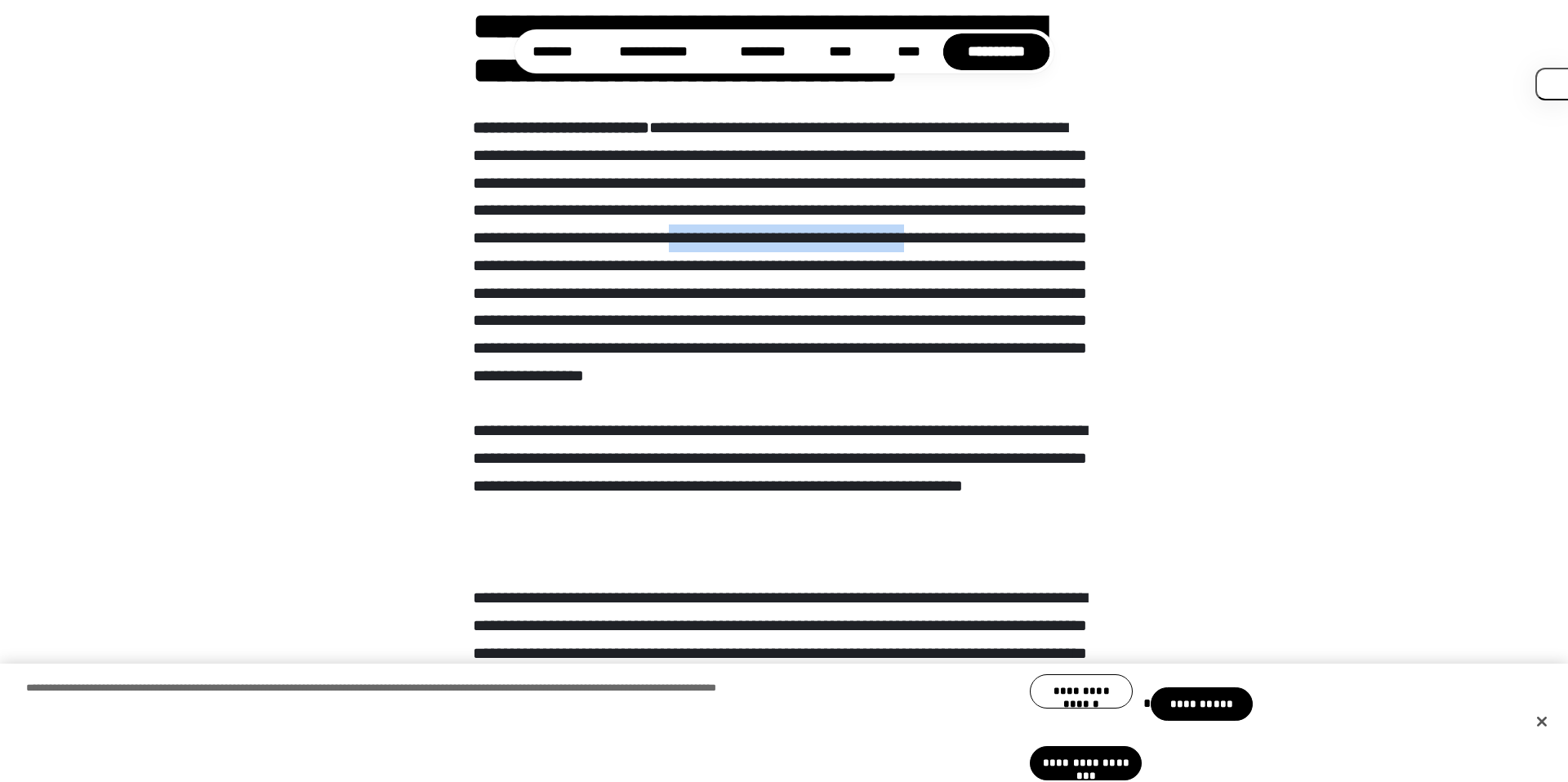 drag, startPoint x: 610, startPoint y: 264, endPoint x: 874, endPoint y: 269, distance: 264.0473 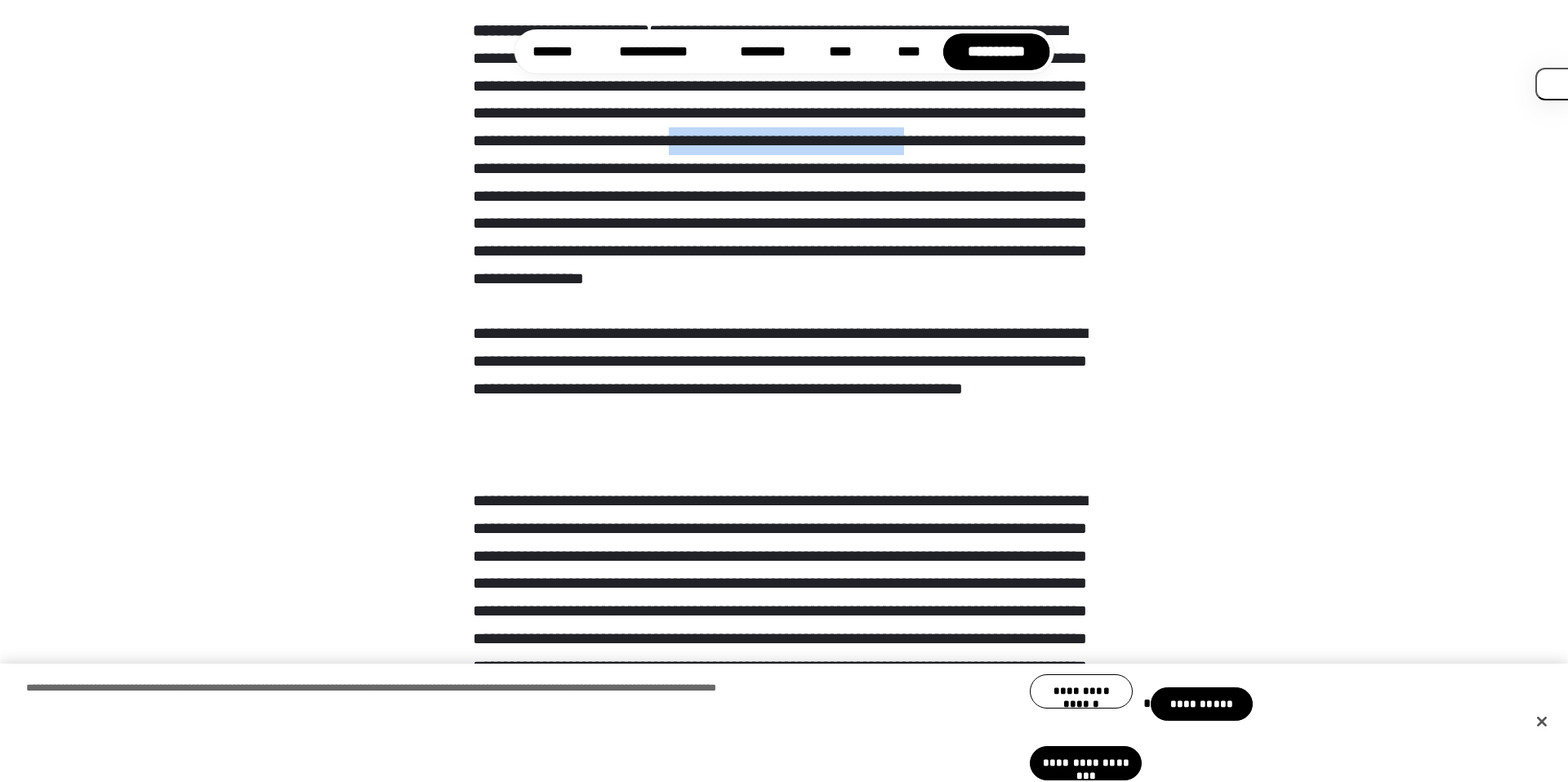 scroll, scrollTop: 293, scrollLeft: 0, axis: vertical 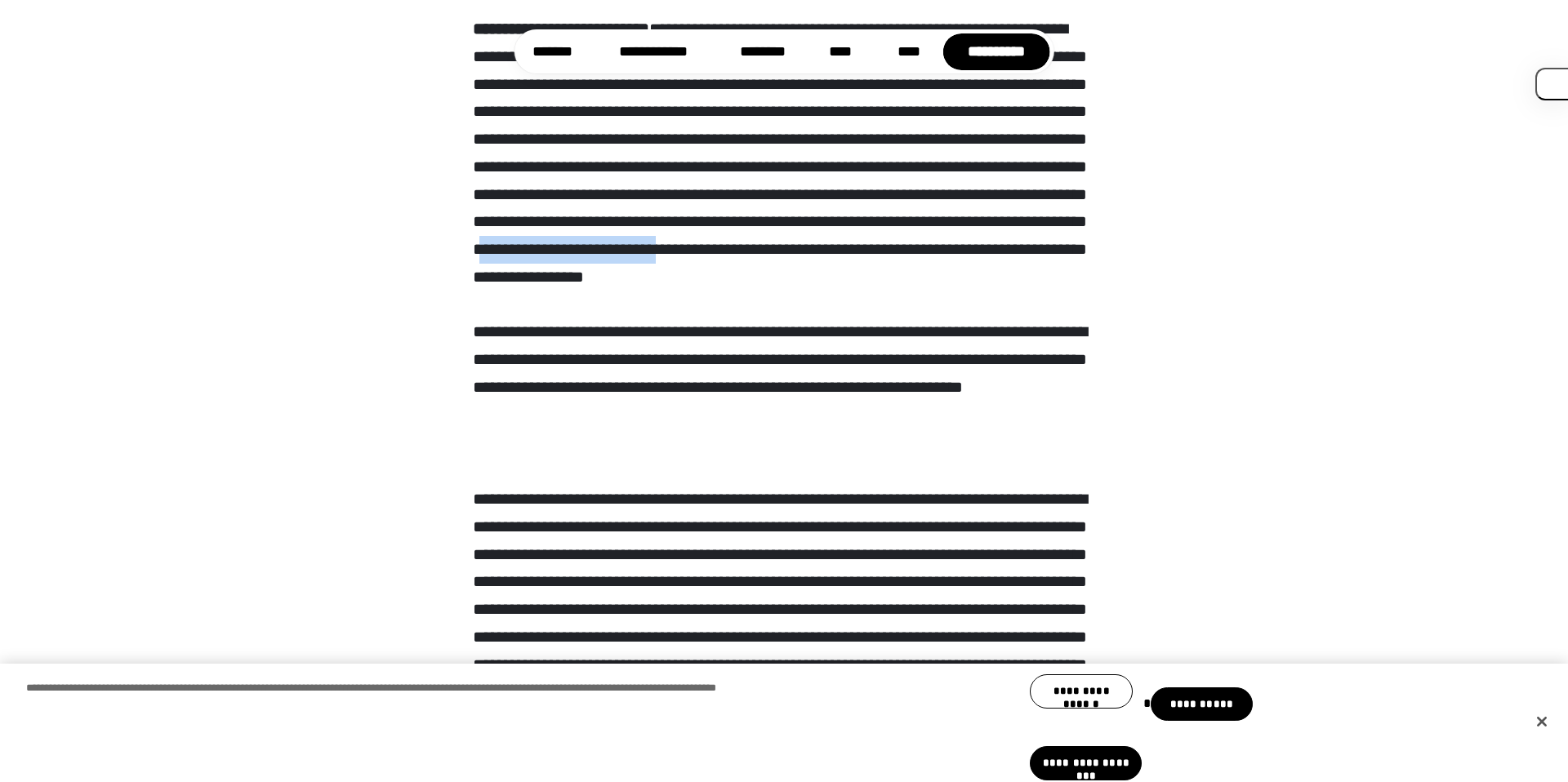 drag, startPoint x: 867, startPoint y: 275, endPoint x: 1076, endPoint y: 276, distance: 209.00239 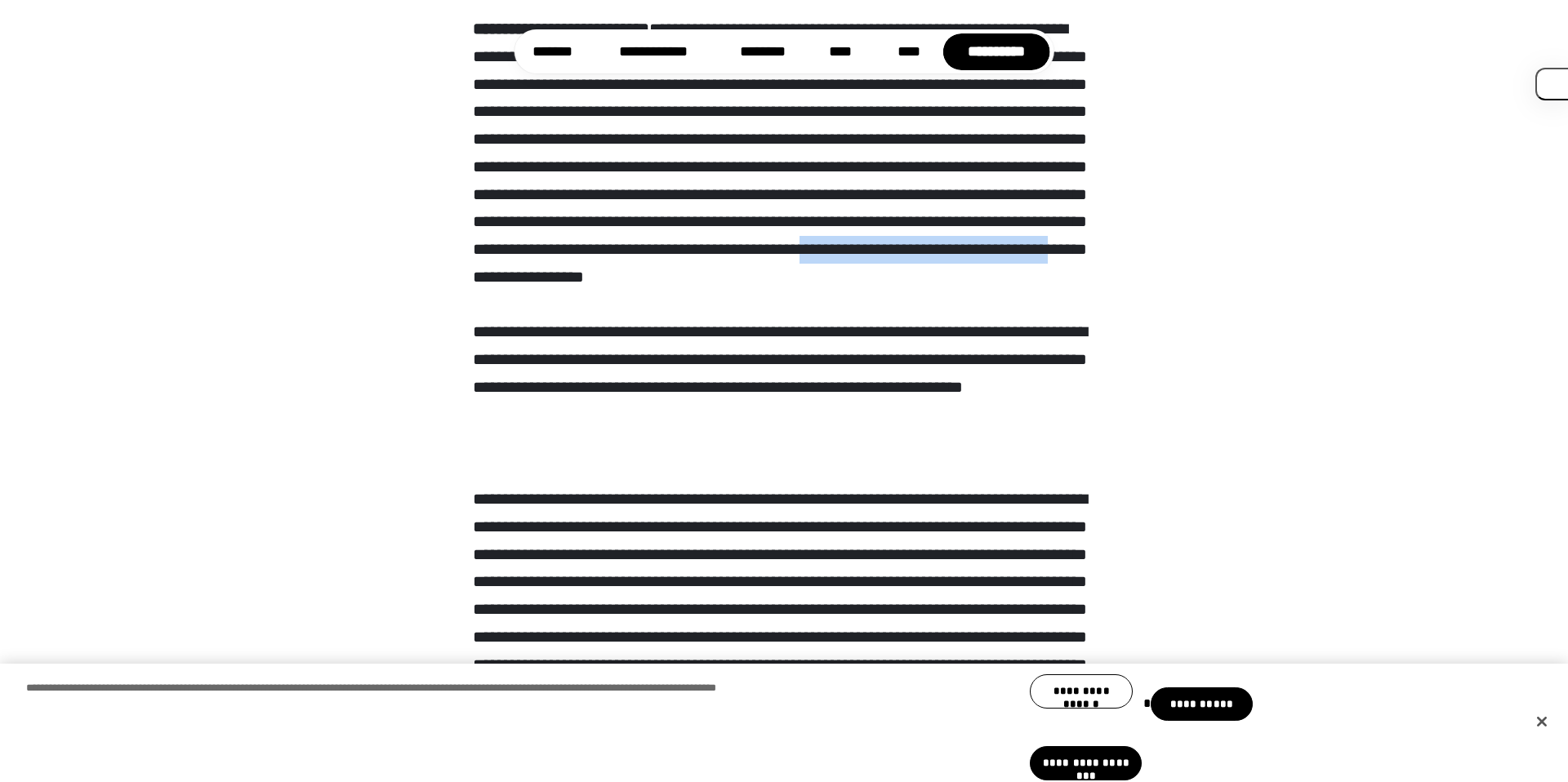 drag, startPoint x: 621, startPoint y: 304, endPoint x: 888, endPoint y: 307, distance: 267.01685 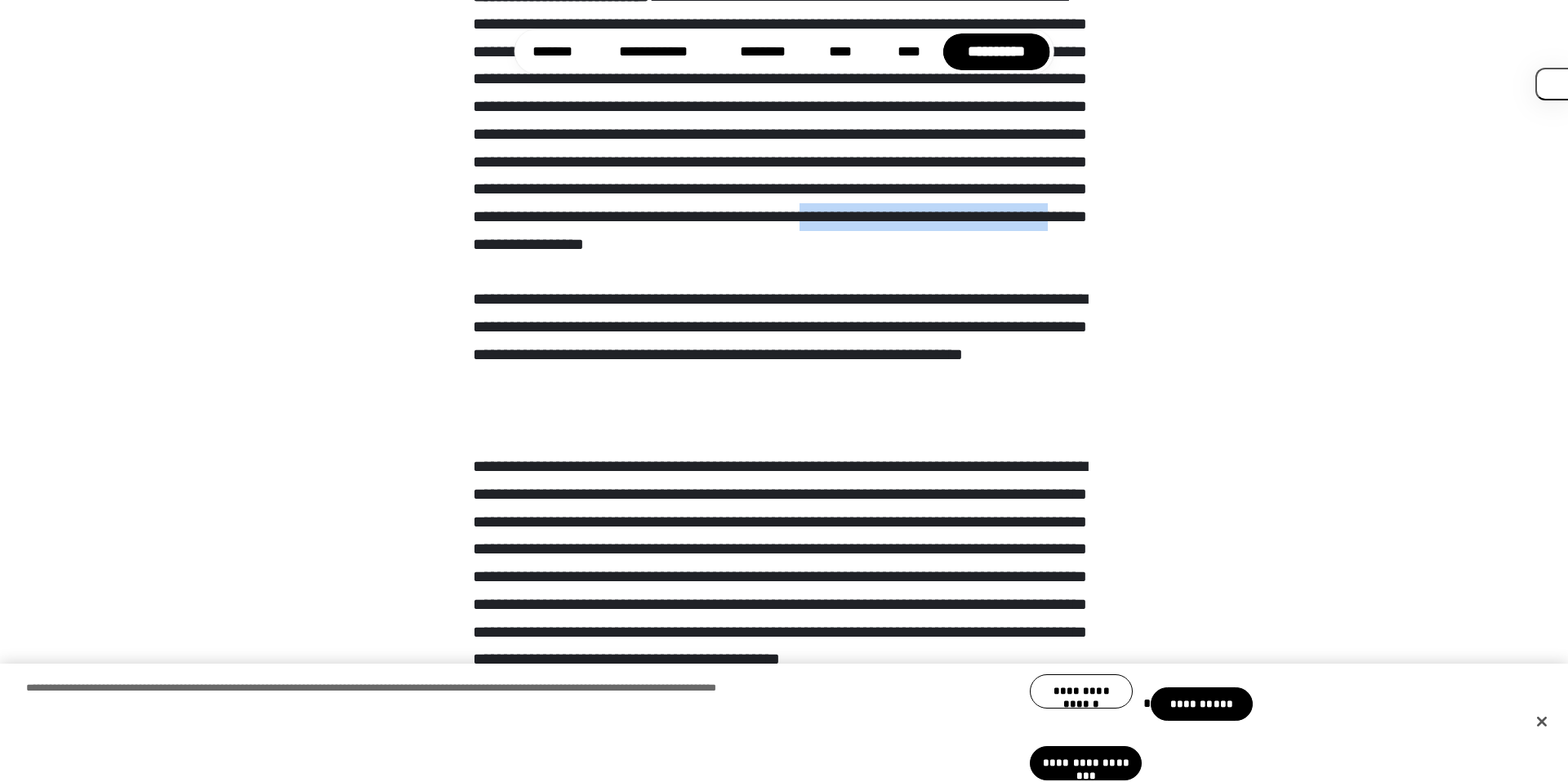scroll, scrollTop: 332, scrollLeft: 0, axis: vertical 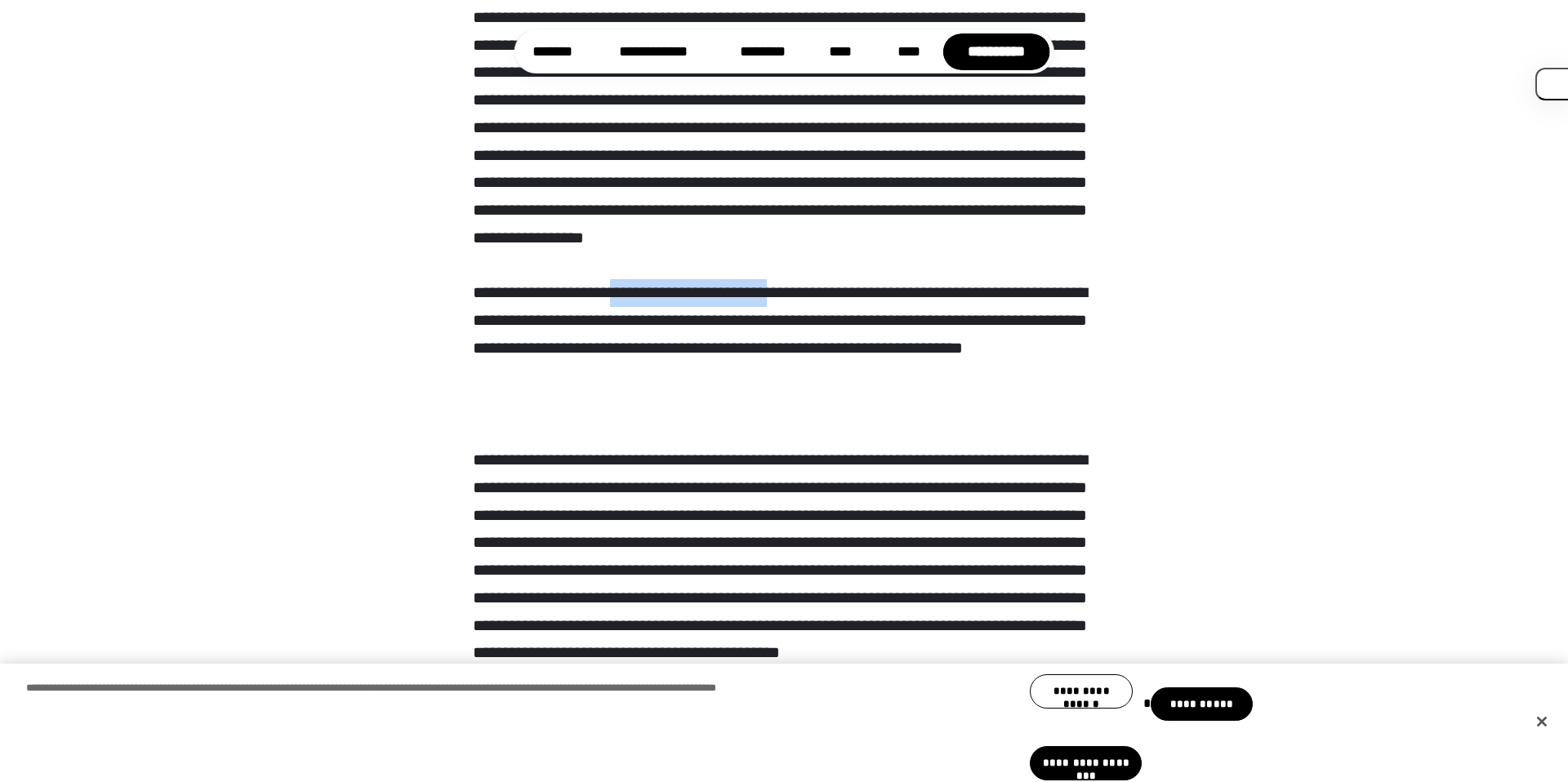 drag, startPoint x: 653, startPoint y: 331, endPoint x: 824, endPoint y: 330, distance: 171.00292 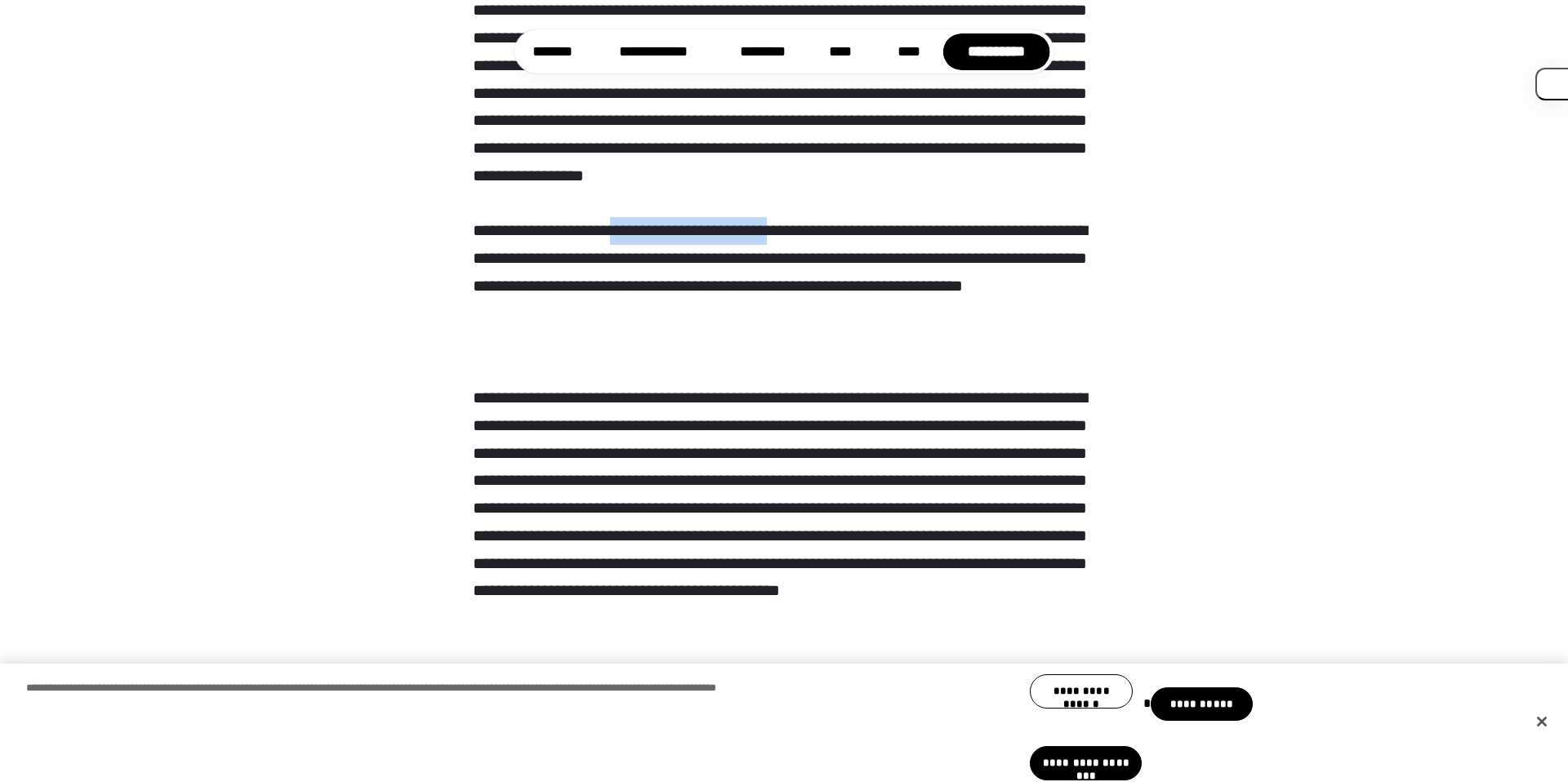 scroll, scrollTop: 396, scrollLeft: 0, axis: vertical 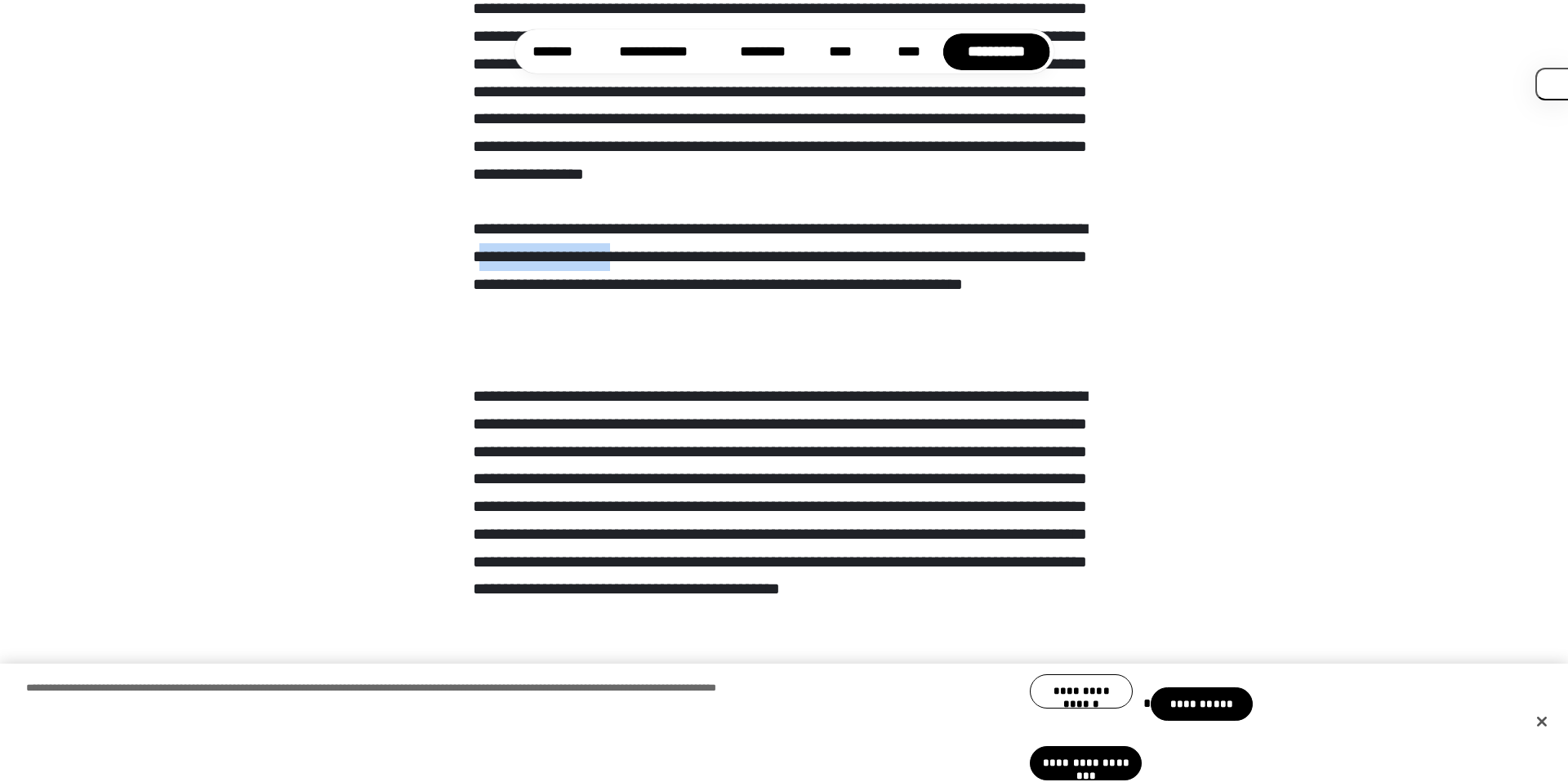 drag, startPoint x: 640, startPoint y: 290, endPoint x: 791, endPoint y: 288, distance: 151.01324 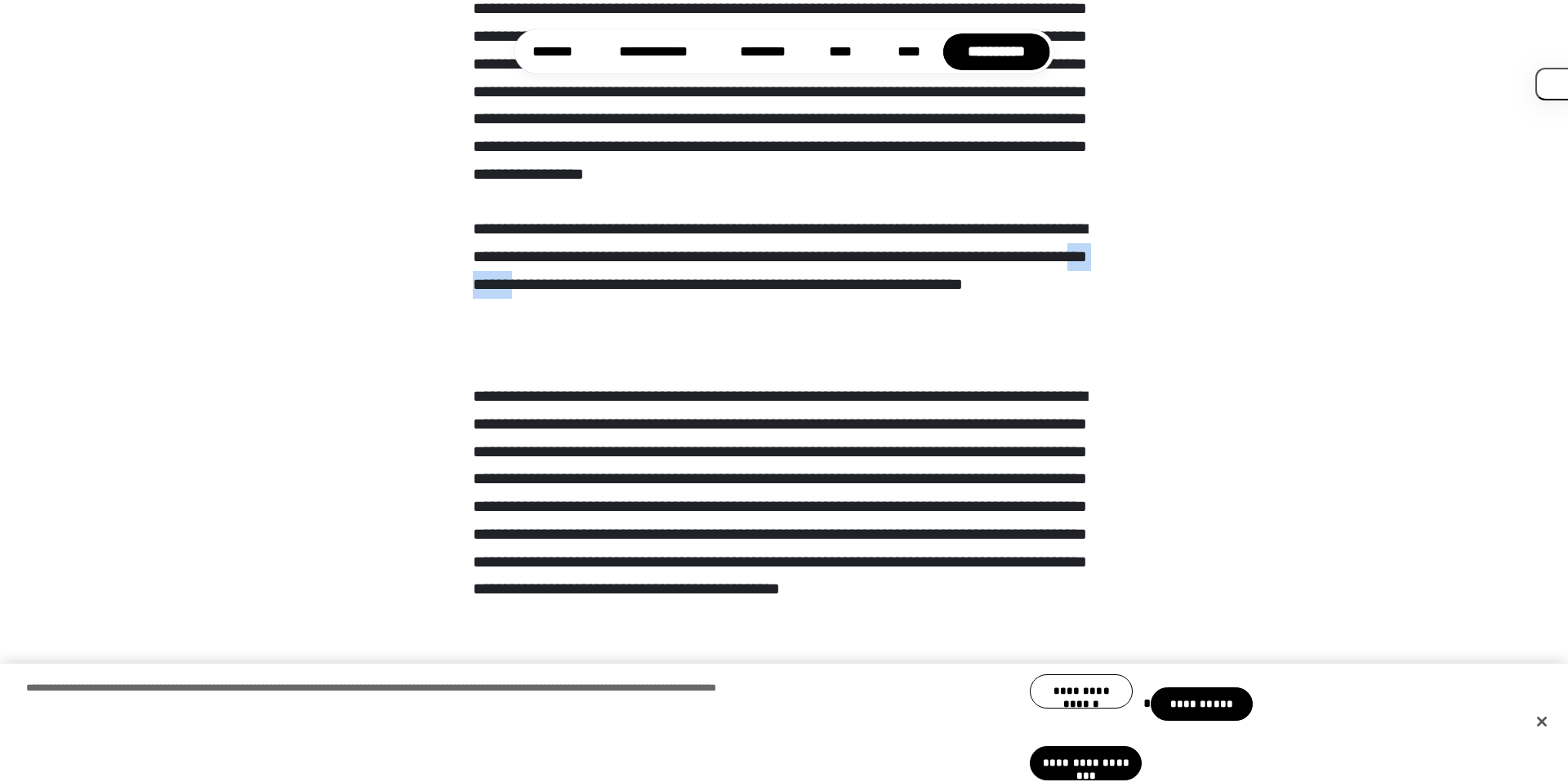 drag, startPoint x: 768, startPoint y: 306, endPoint x: 836, endPoint y: 307, distance: 68.00735 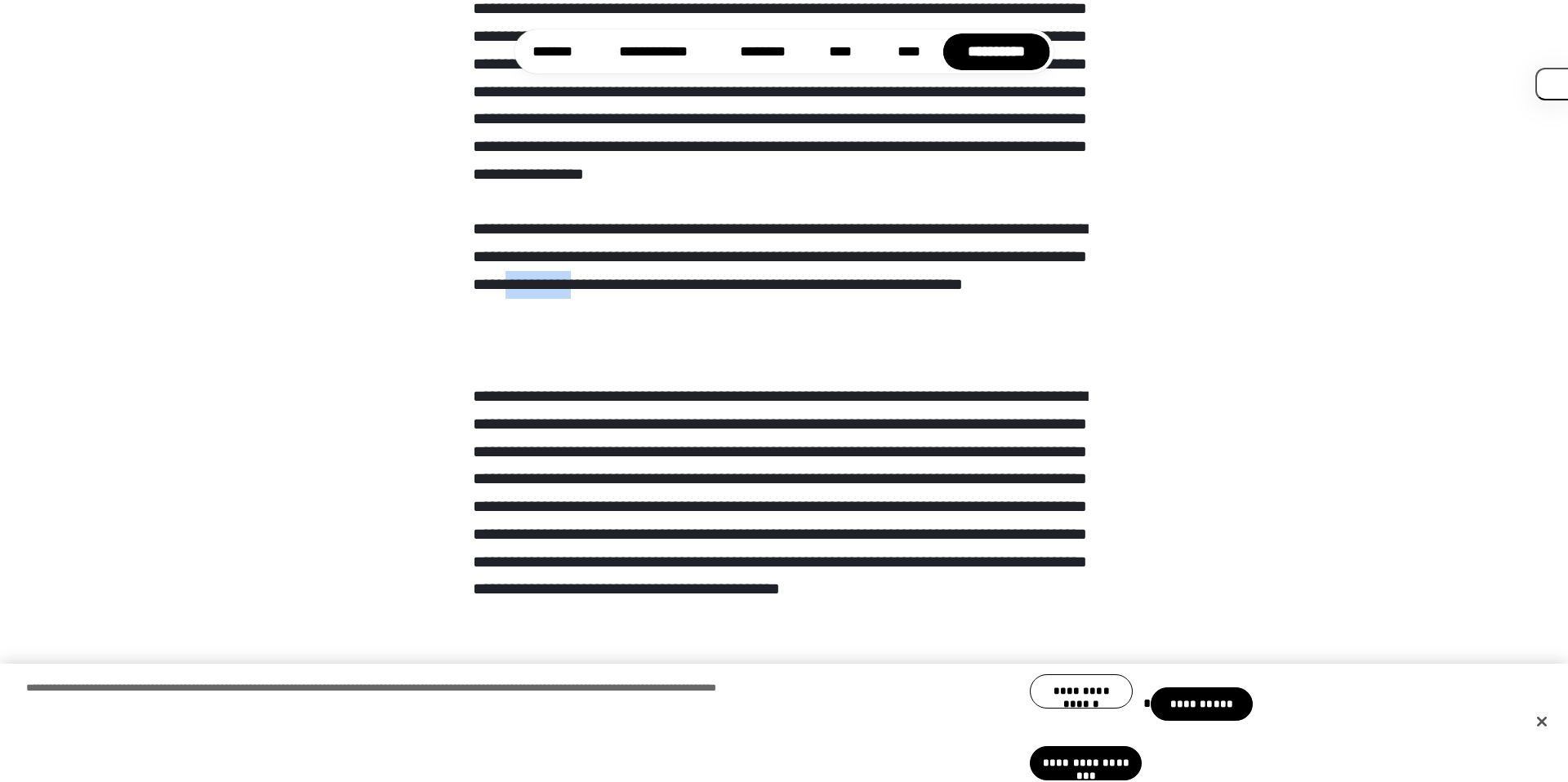 drag, startPoint x: 900, startPoint y: 313, endPoint x: 791, endPoint y: 313, distance: 109 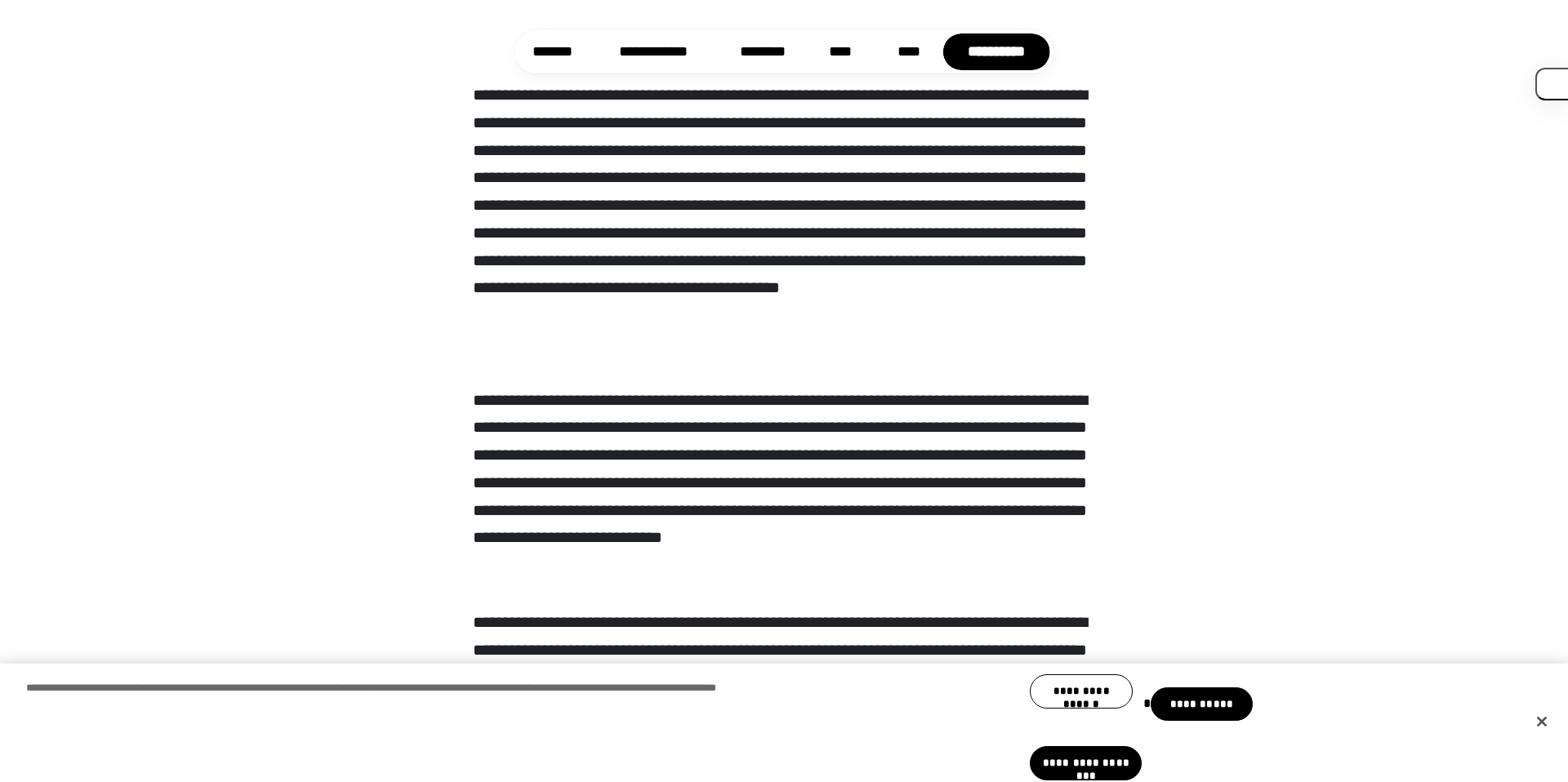 scroll, scrollTop: 678, scrollLeft: 0, axis: vertical 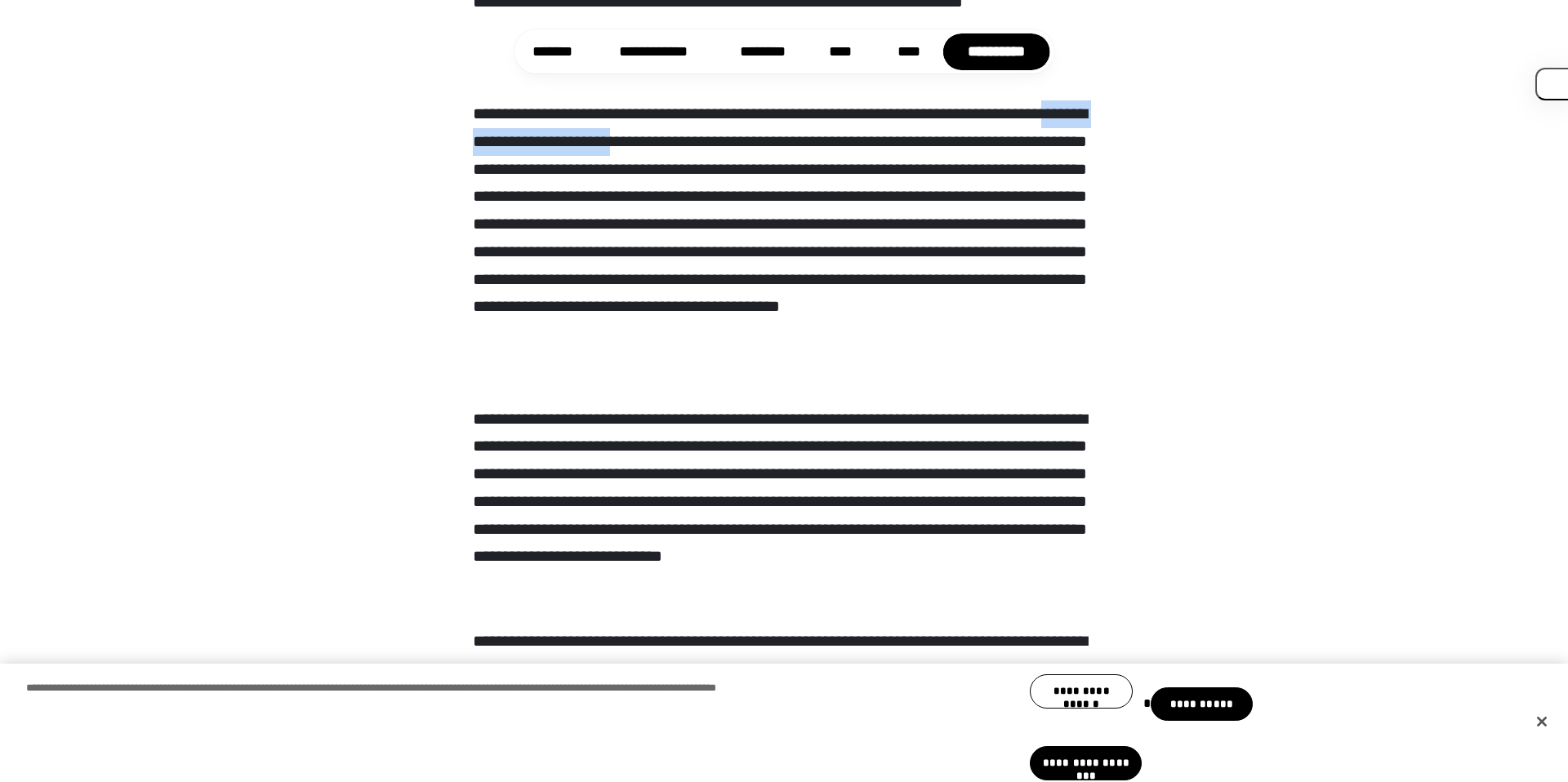 drag, startPoint x: 563, startPoint y: 142, endPoint x: 777, endPoint y: 142, distance: 214 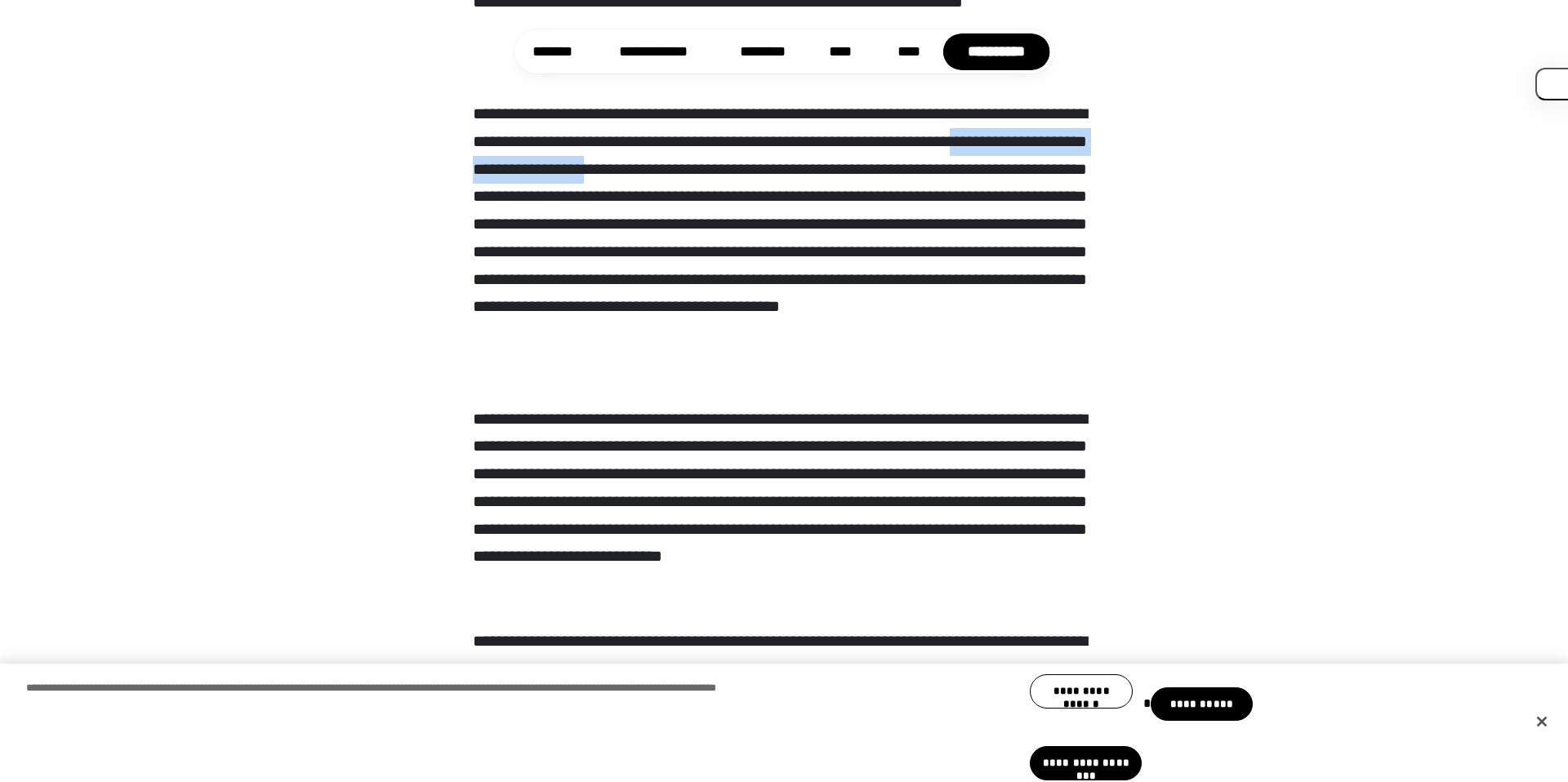 drag, startPoint x: 607, startPoint y: 166, endPoint x: 886, endPoint y: 166, distance: 279 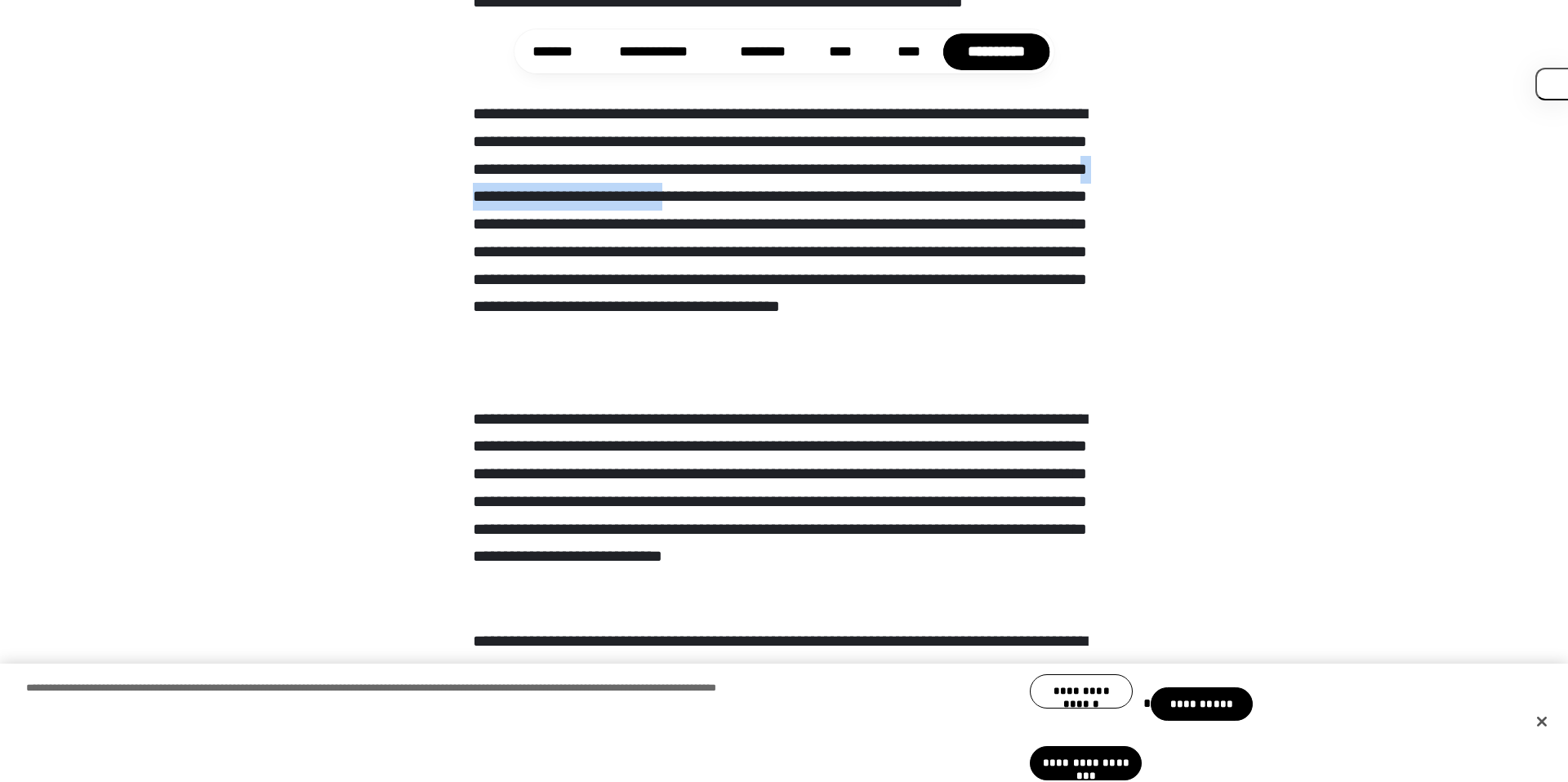 drag, startPoint x: 1009, startPoint y: 202, endPoint x: 785, endPoint y: 202, distance: 224 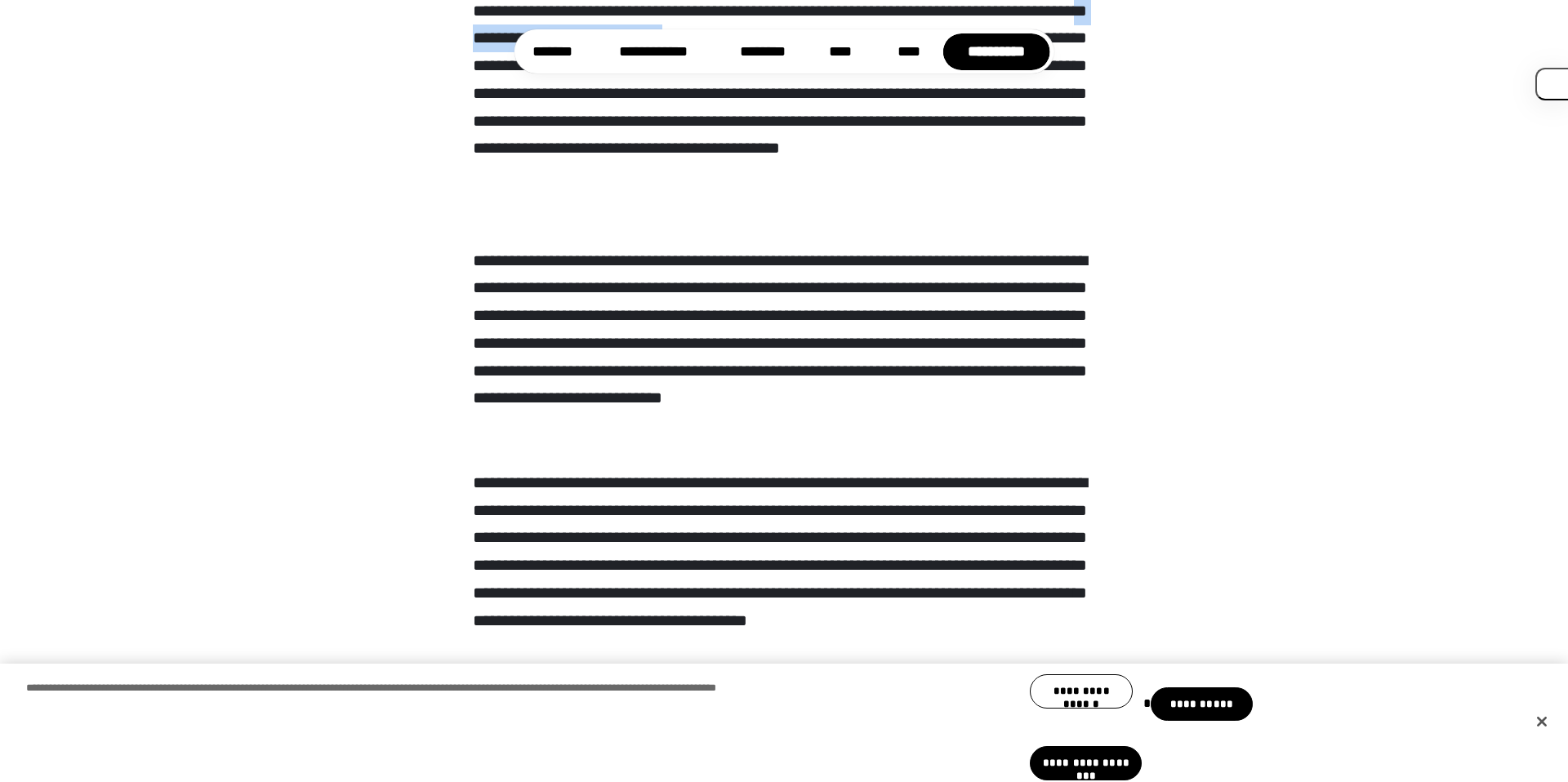 scroll, scrollTop: 838, scrollLeft: 0, axis: vertical 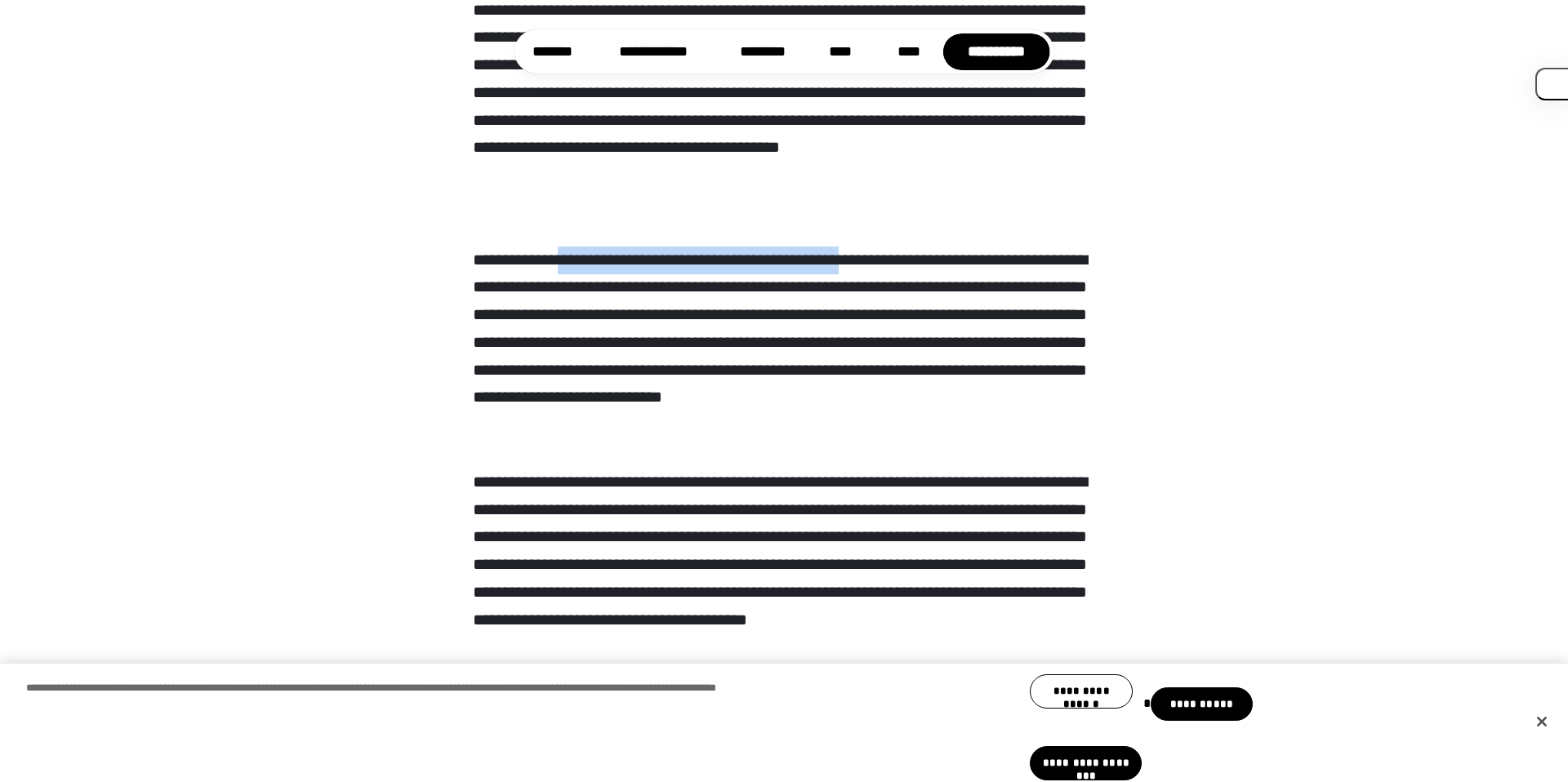 drag, startPoint x: 595, startPoint y: 266, endPoint x: 908, endPoint y: 264, distance: 313.00639 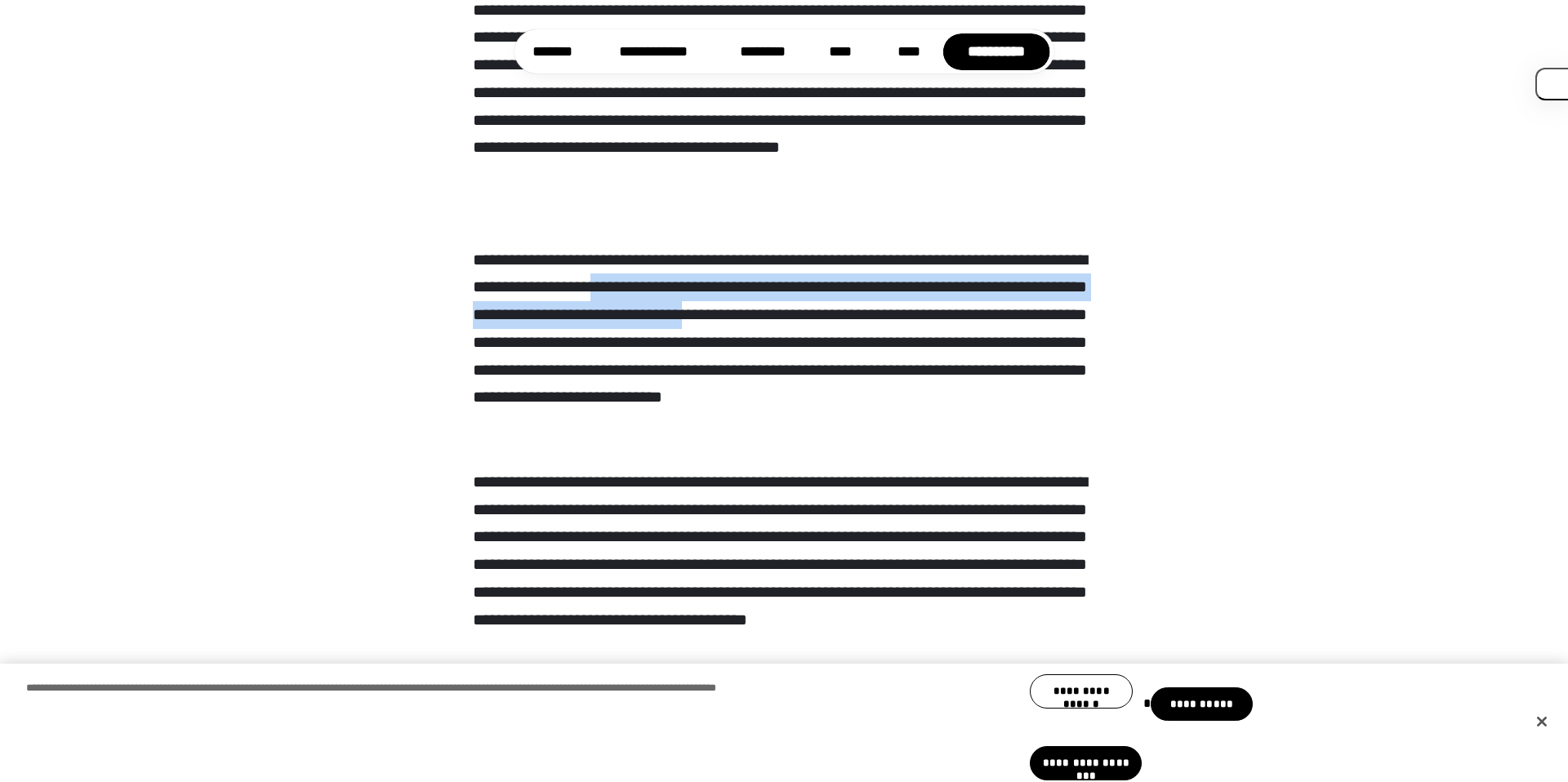 drag, startPoint x: 742, startPoint y: 297, endPoint x: 969, endPoint y: 303, distance: 227.0793 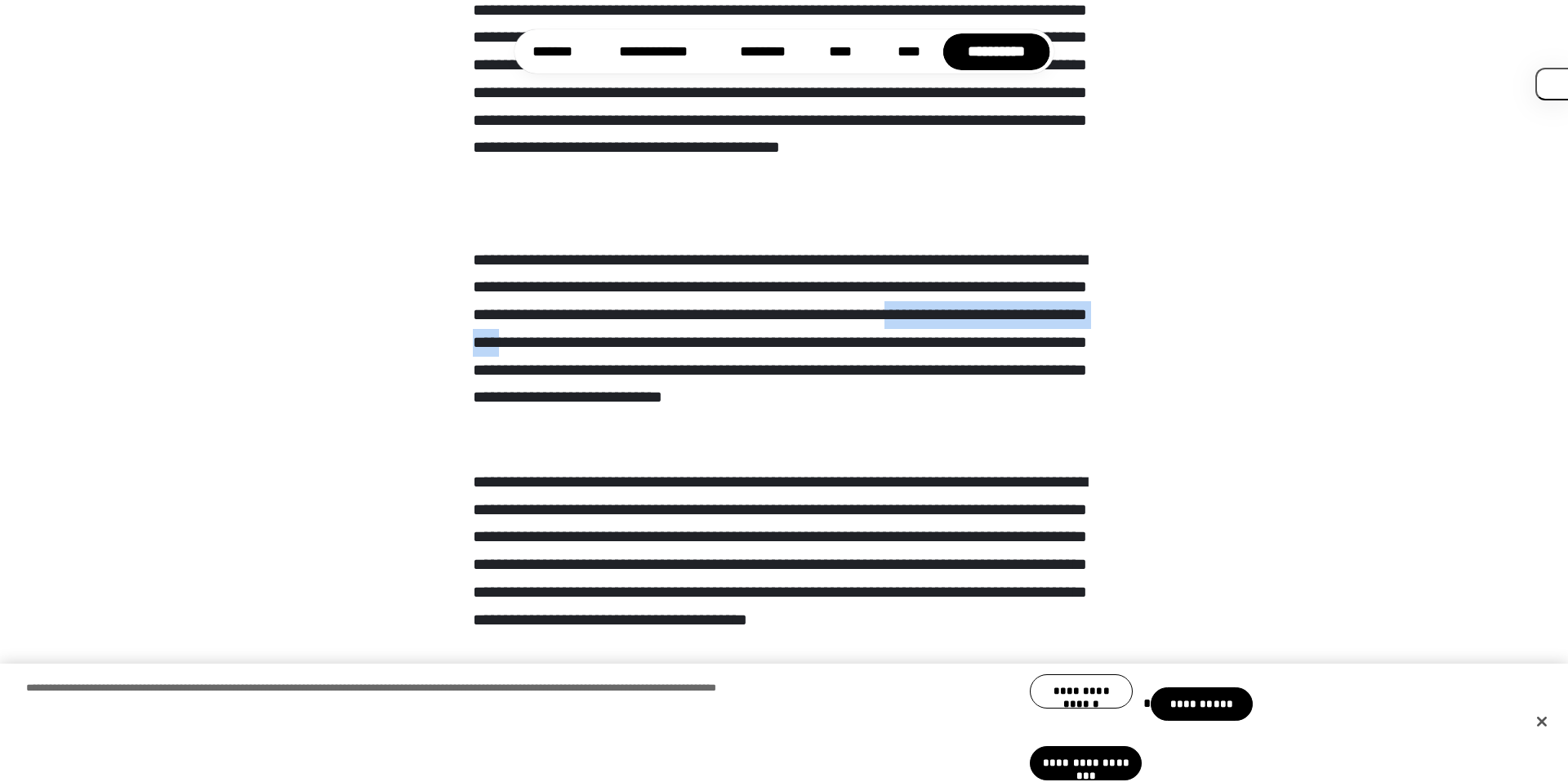 drag, startPoint x: 612, startPoint y: 330, endPoint x: 865, endPoint y: 347, distance: 253.5705 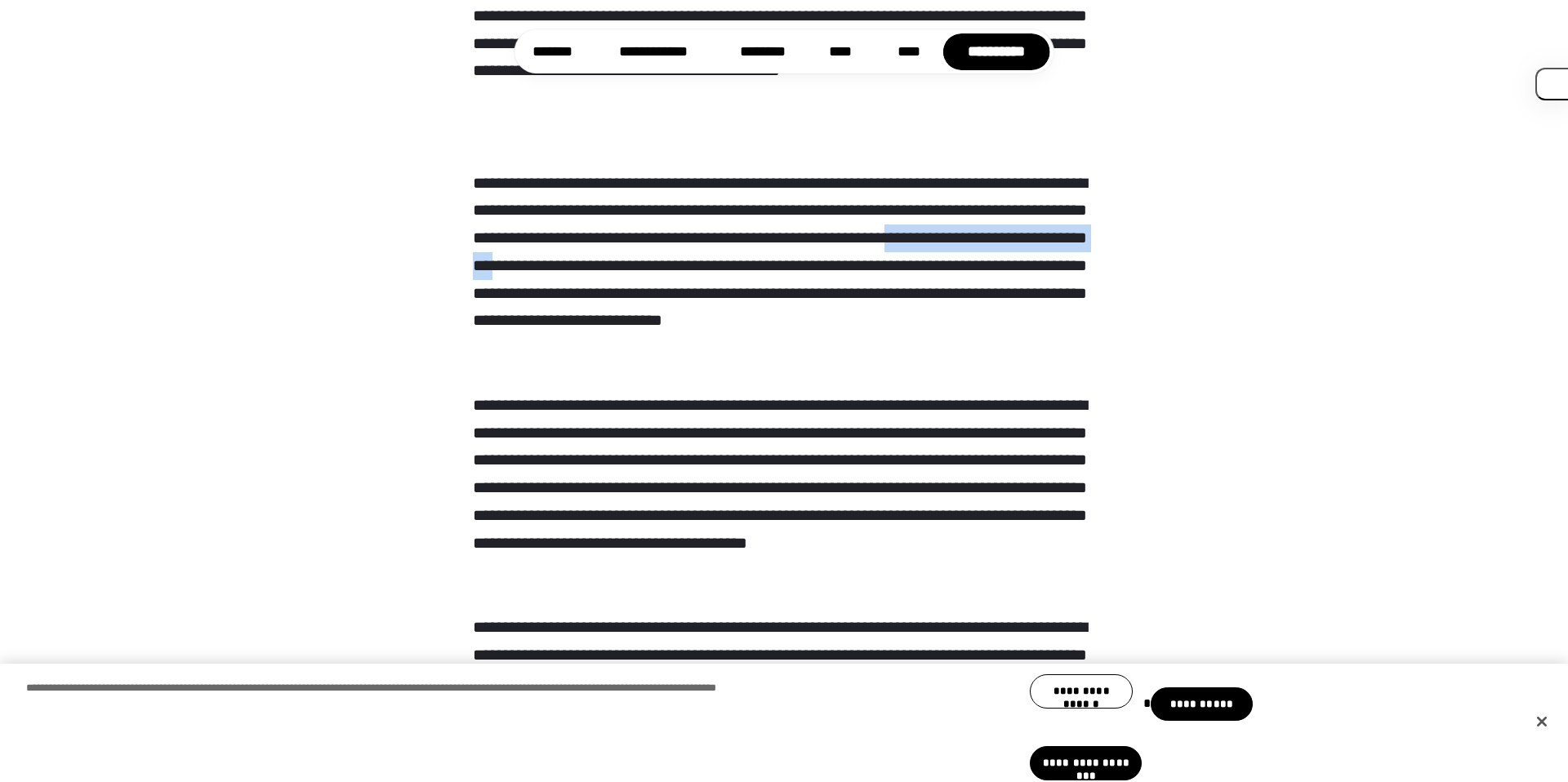 scroll, scrollTop: 916, scrollLeft: 0, axis: vertical 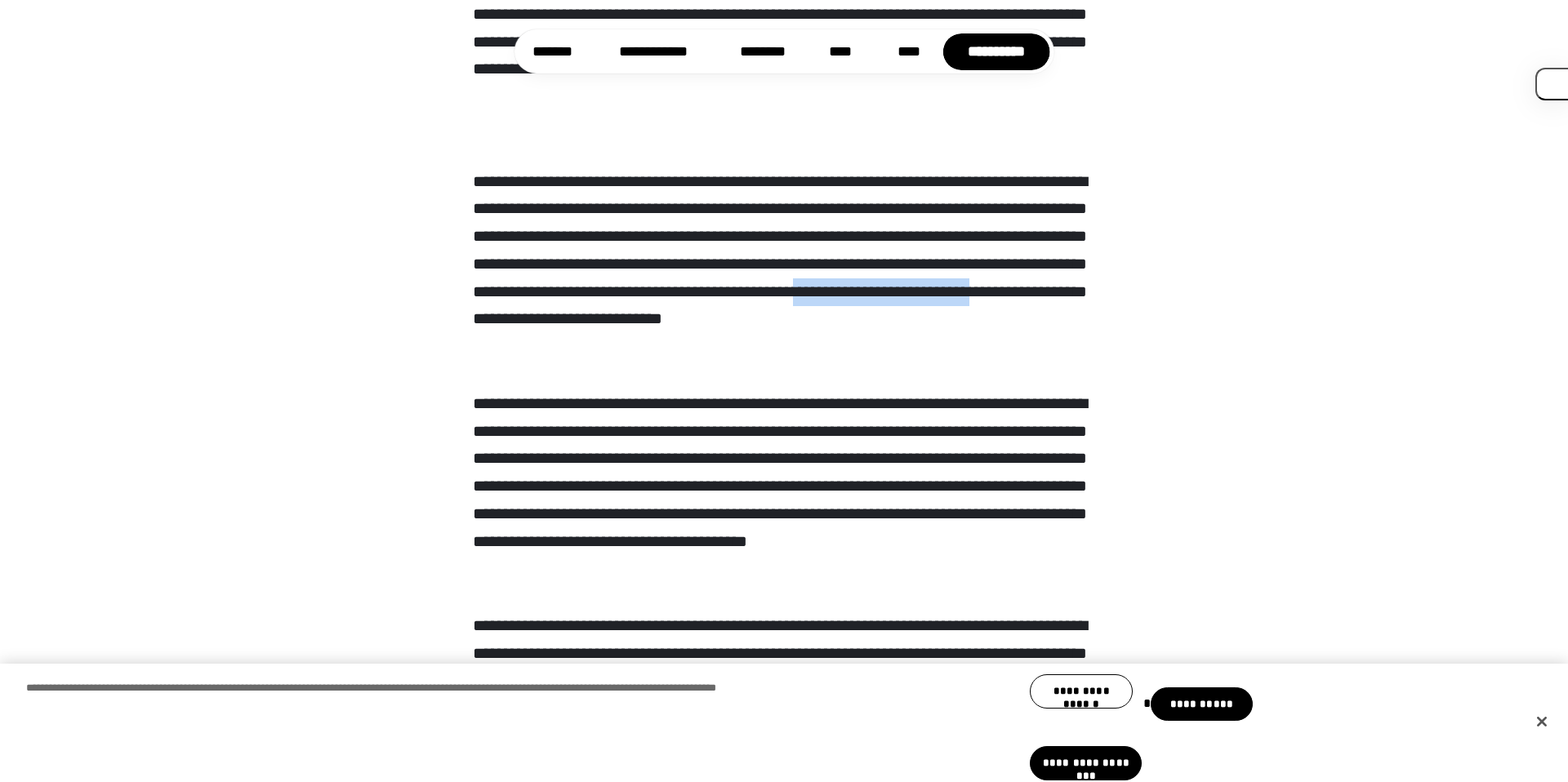 drag, startPoint x: 668, startPoint y: 320, endPoint x: 871, endPoint y: 317, distance: 203.02217 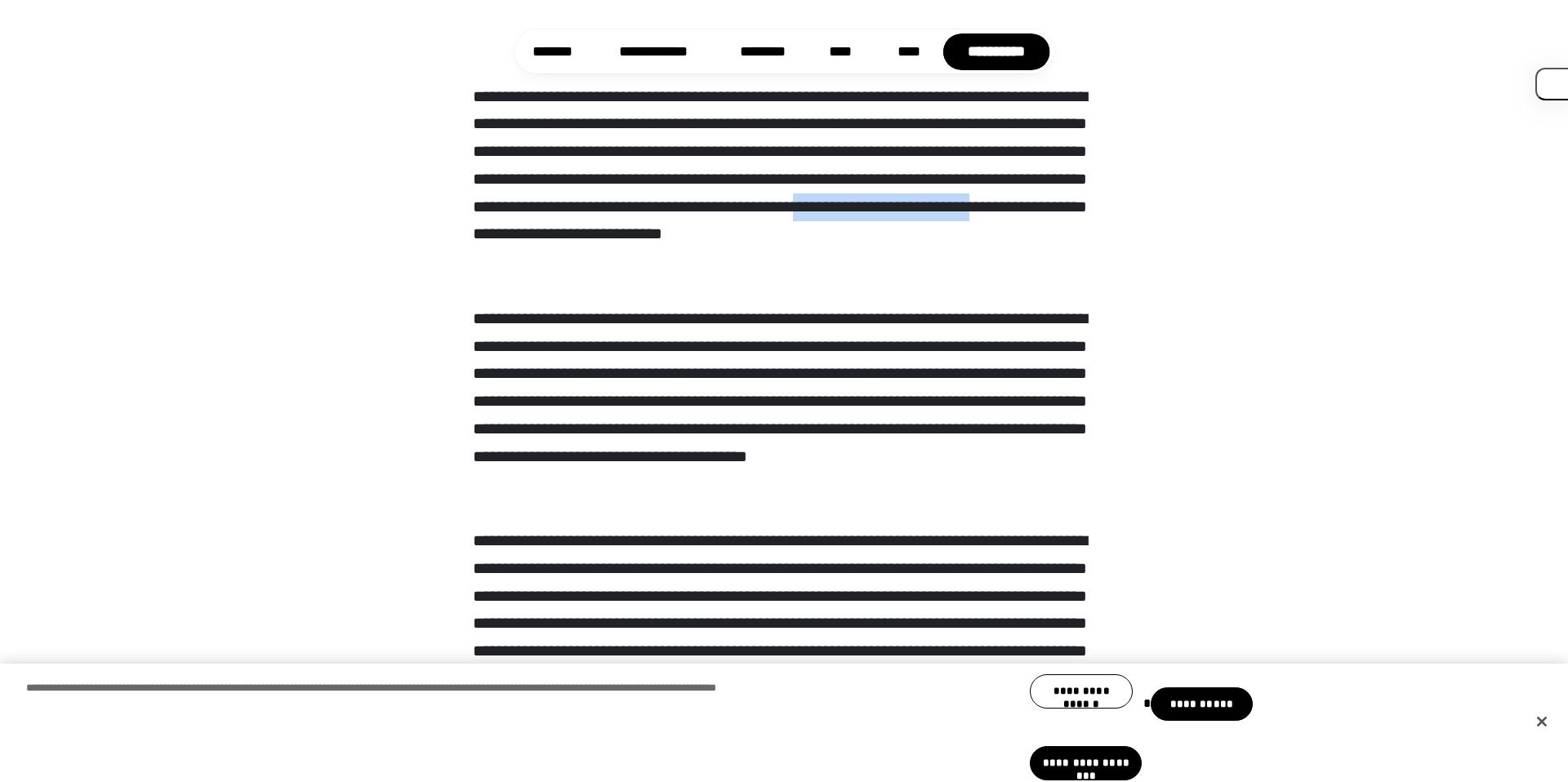 scroll, scrollTop: 1004, scrollLeft: 0, axis: vertical 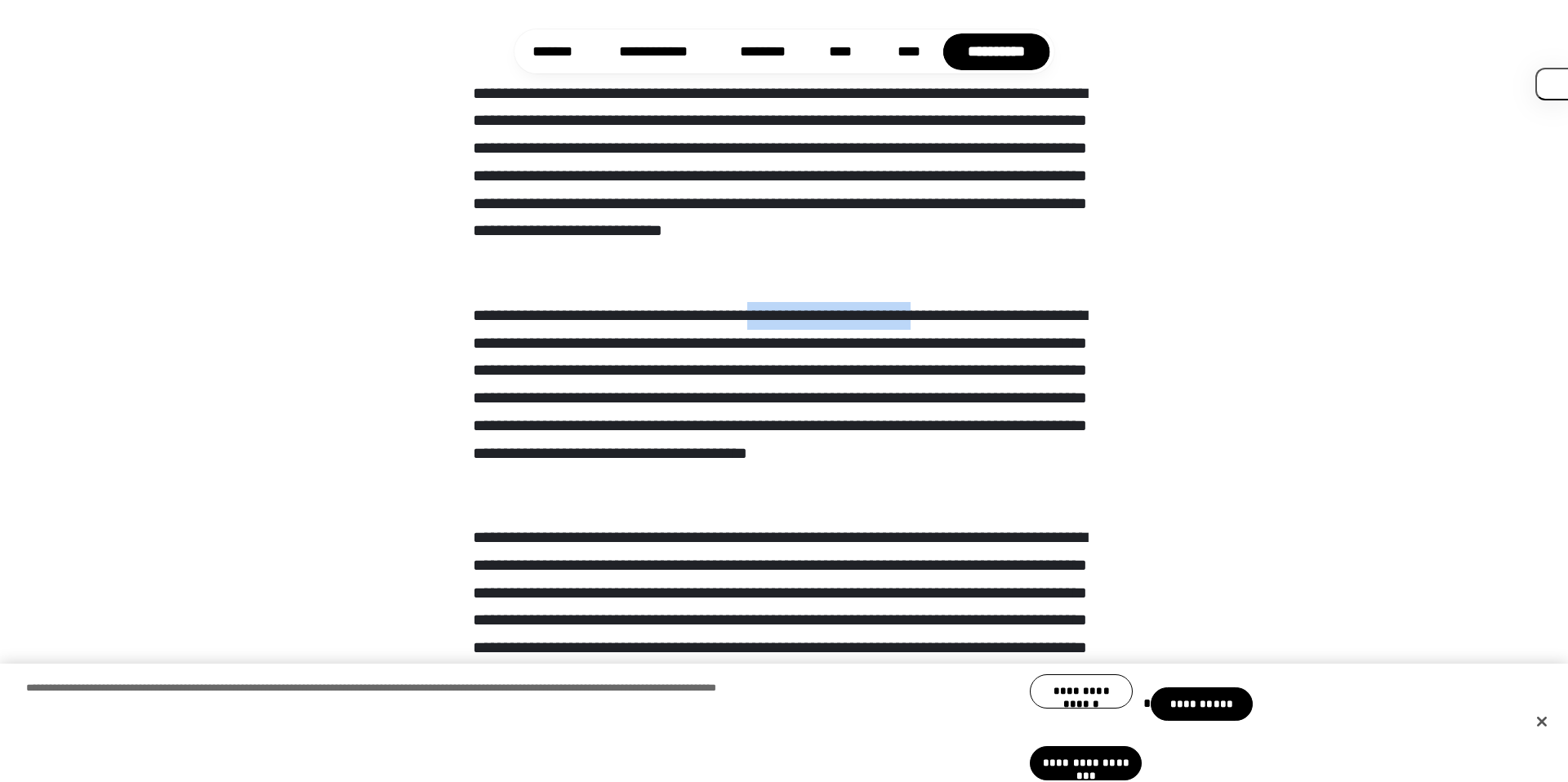 drag, startPoint x: 805, startPoint y: 310, endPoint x: 994, endPoint y: 313, distance: 189.02381 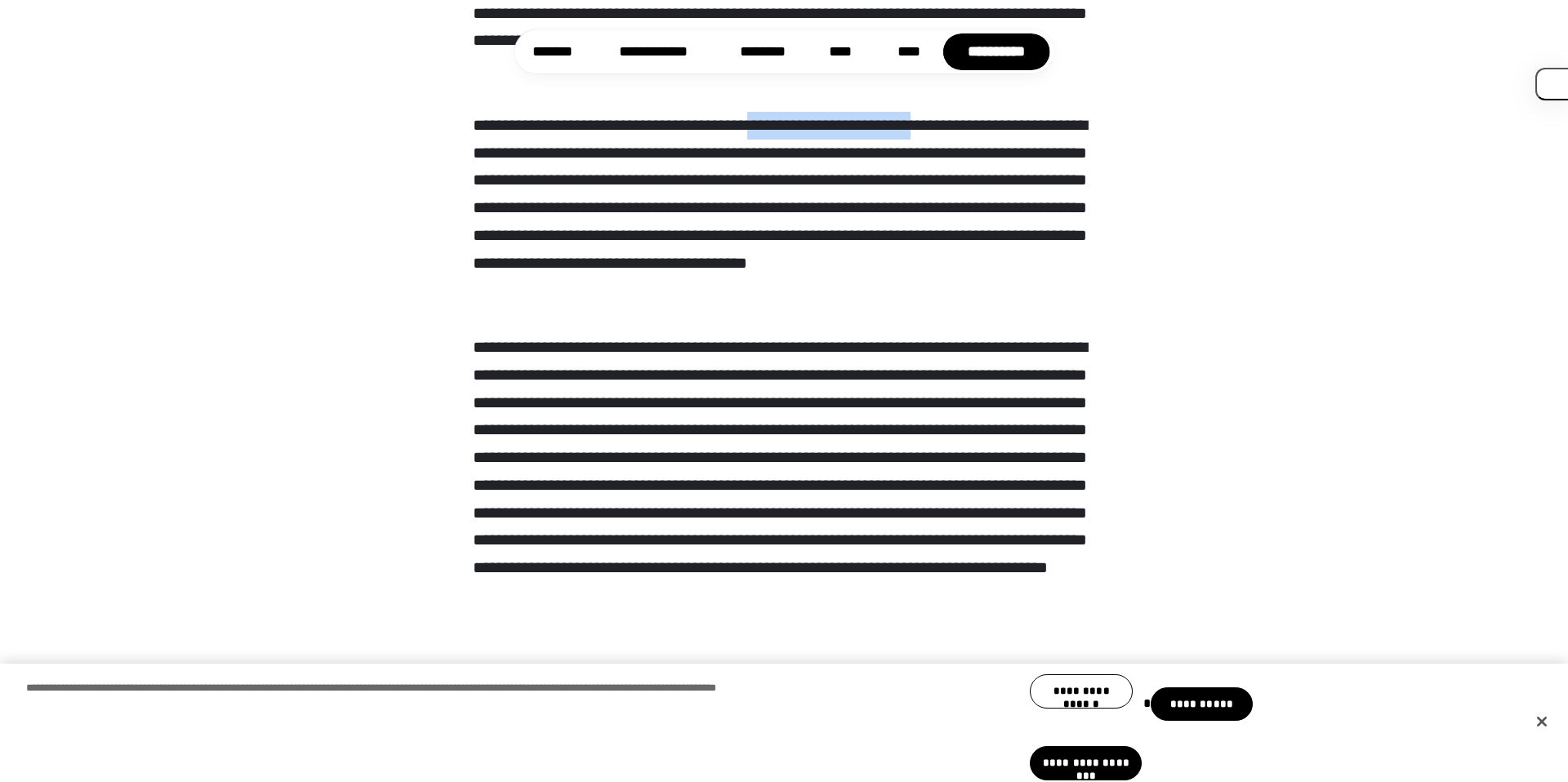 scroll, scrollTop: 1193, scrollLeft: 0, axis: vertical 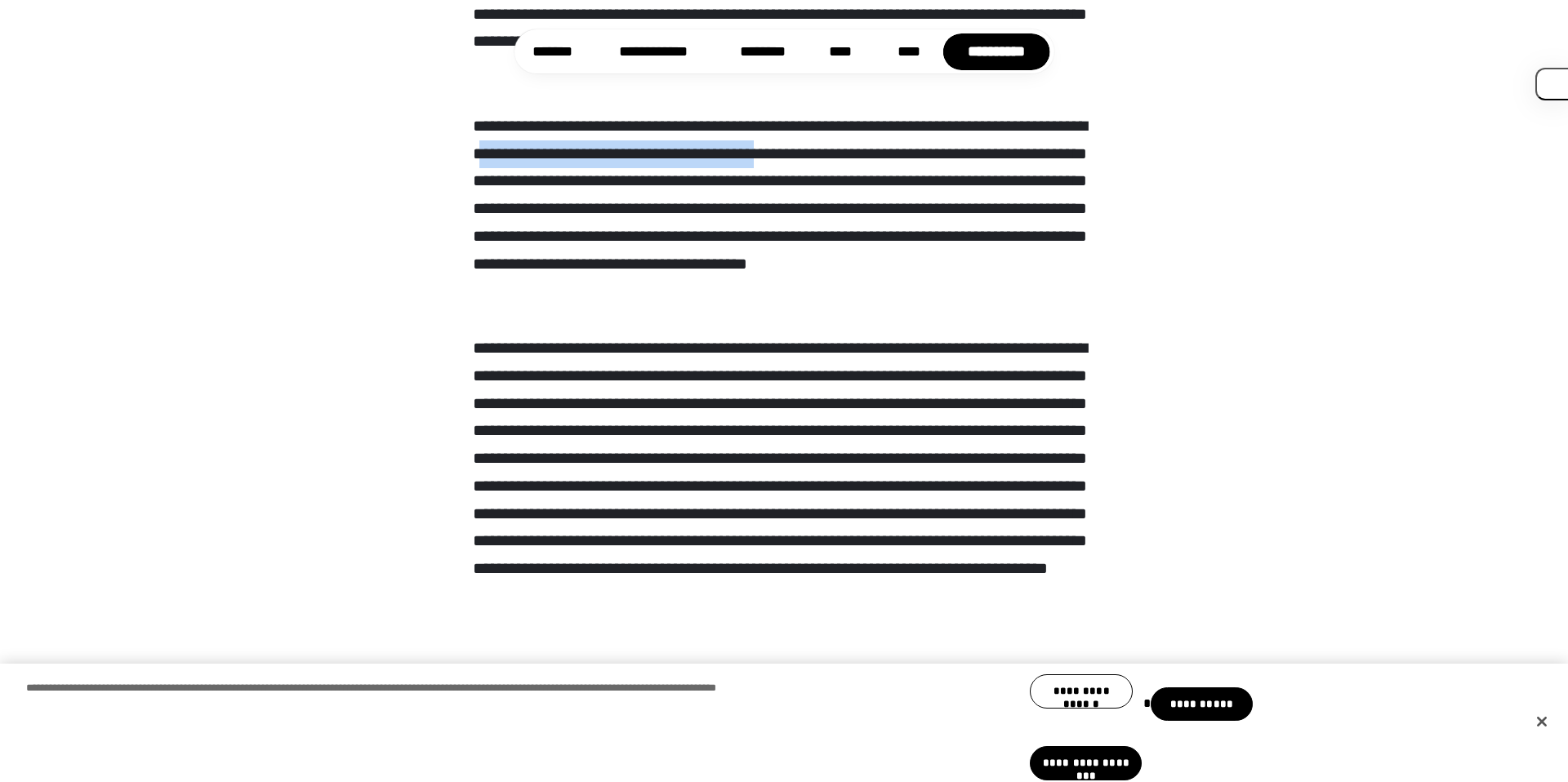 drag, startPoint x: 716, startPoint y: 157, endPoint x: 951, endPoint y: 167, distance: 235.21267 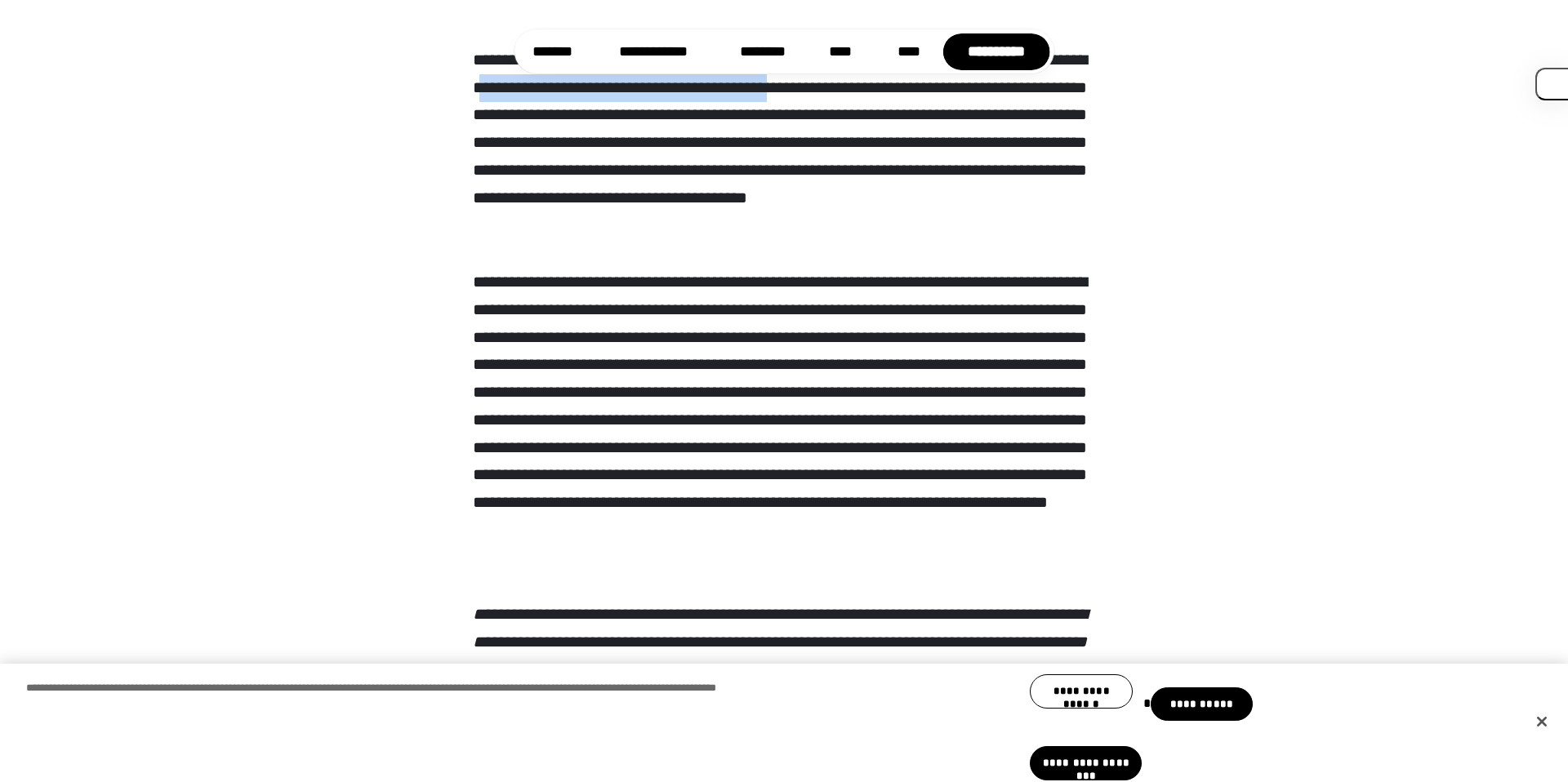 scroll, scrollTop: 1279, scrollLeft: 0, axis: vertical 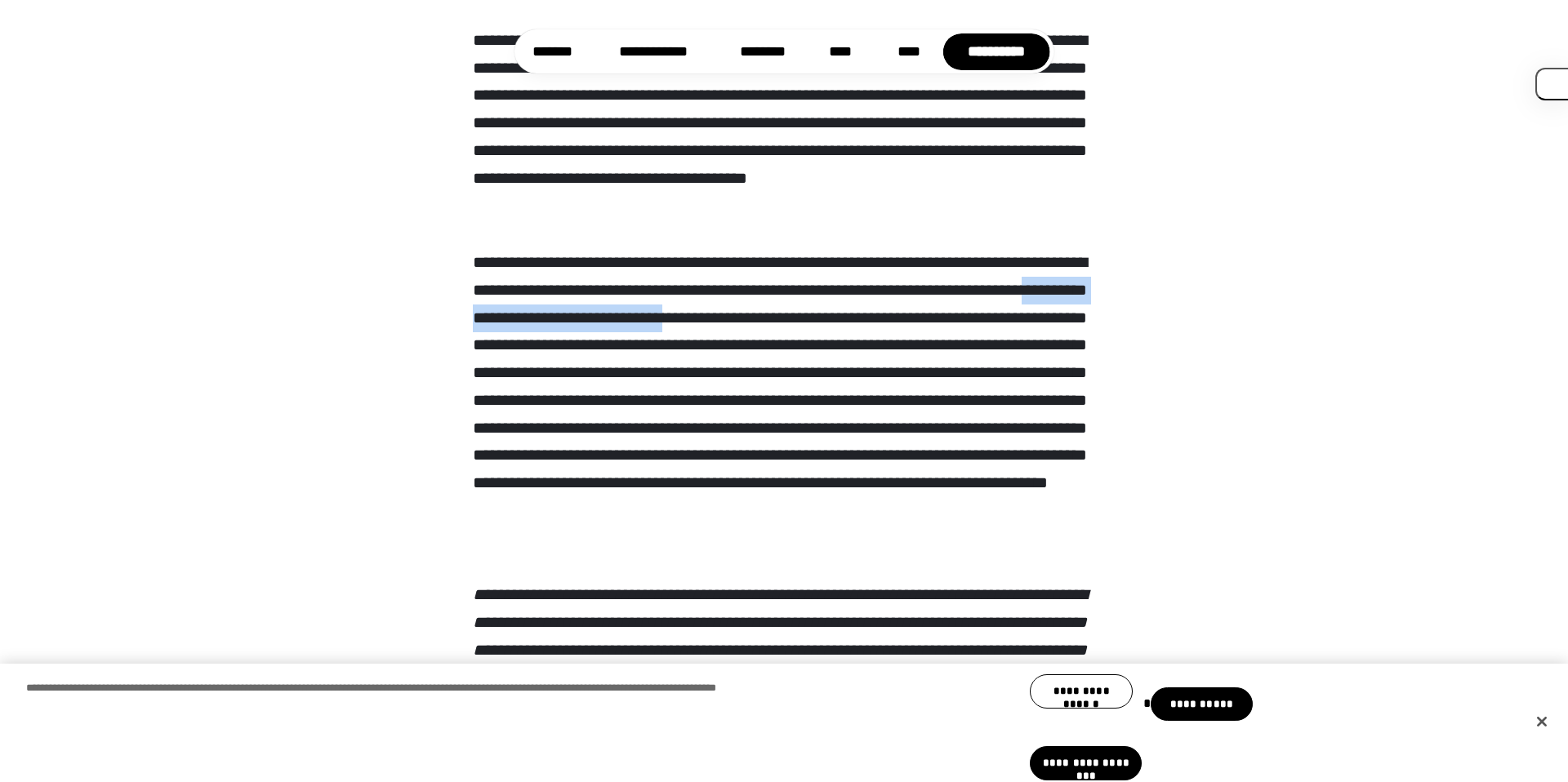 drag, startPoint x: 621, startPoint y: 312, endPoint x: 914, endPoint y: 312, distance: 293 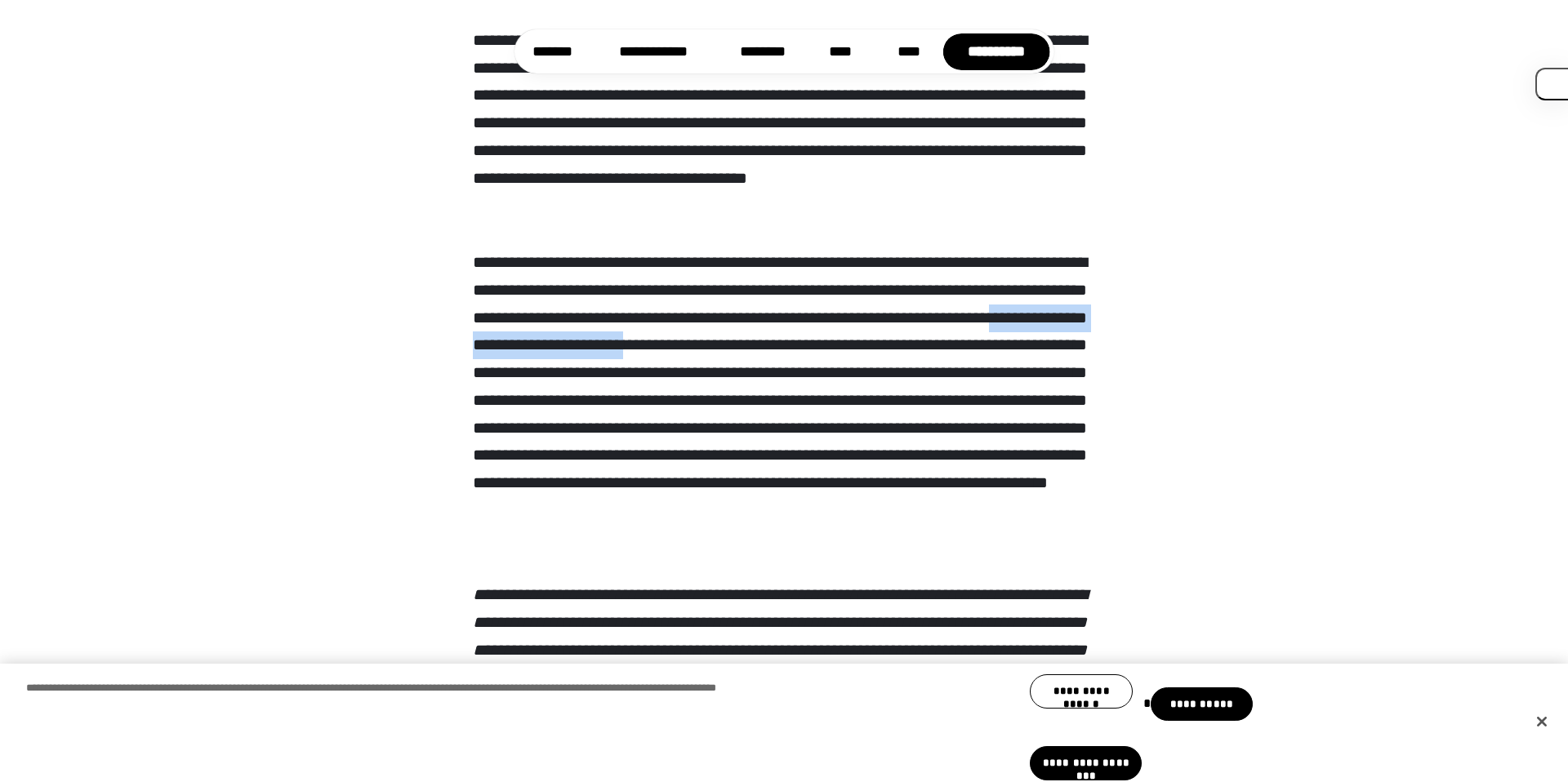 drag, startPoint x: 663, startPoint y: 346, endPoint x: 933, endPoint y: 346, distance: 270 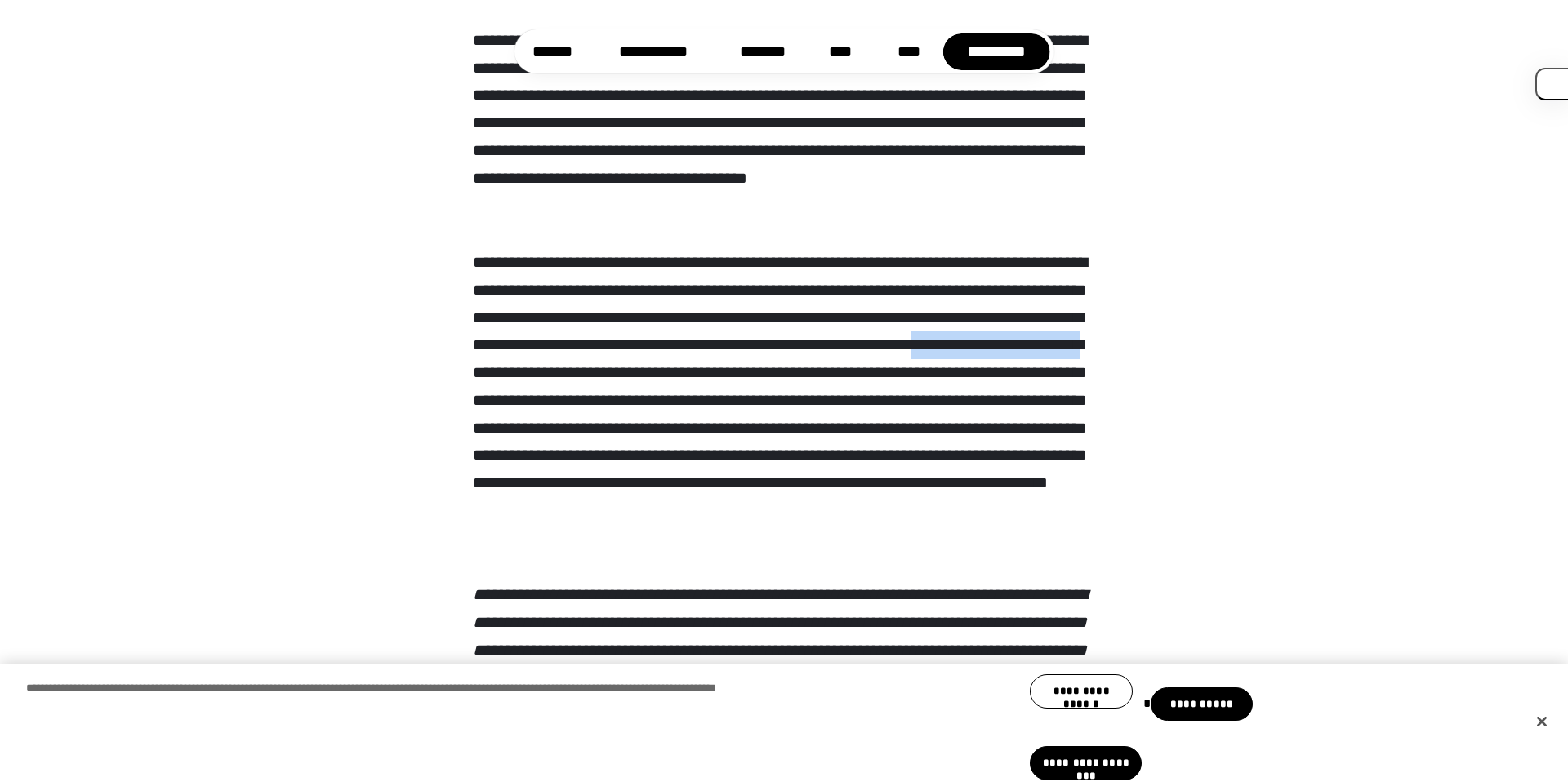 drag, startPoint x: 630, startPoint y: 371, endPoint x: 824, endPoint y: 367, distance: 194.04123 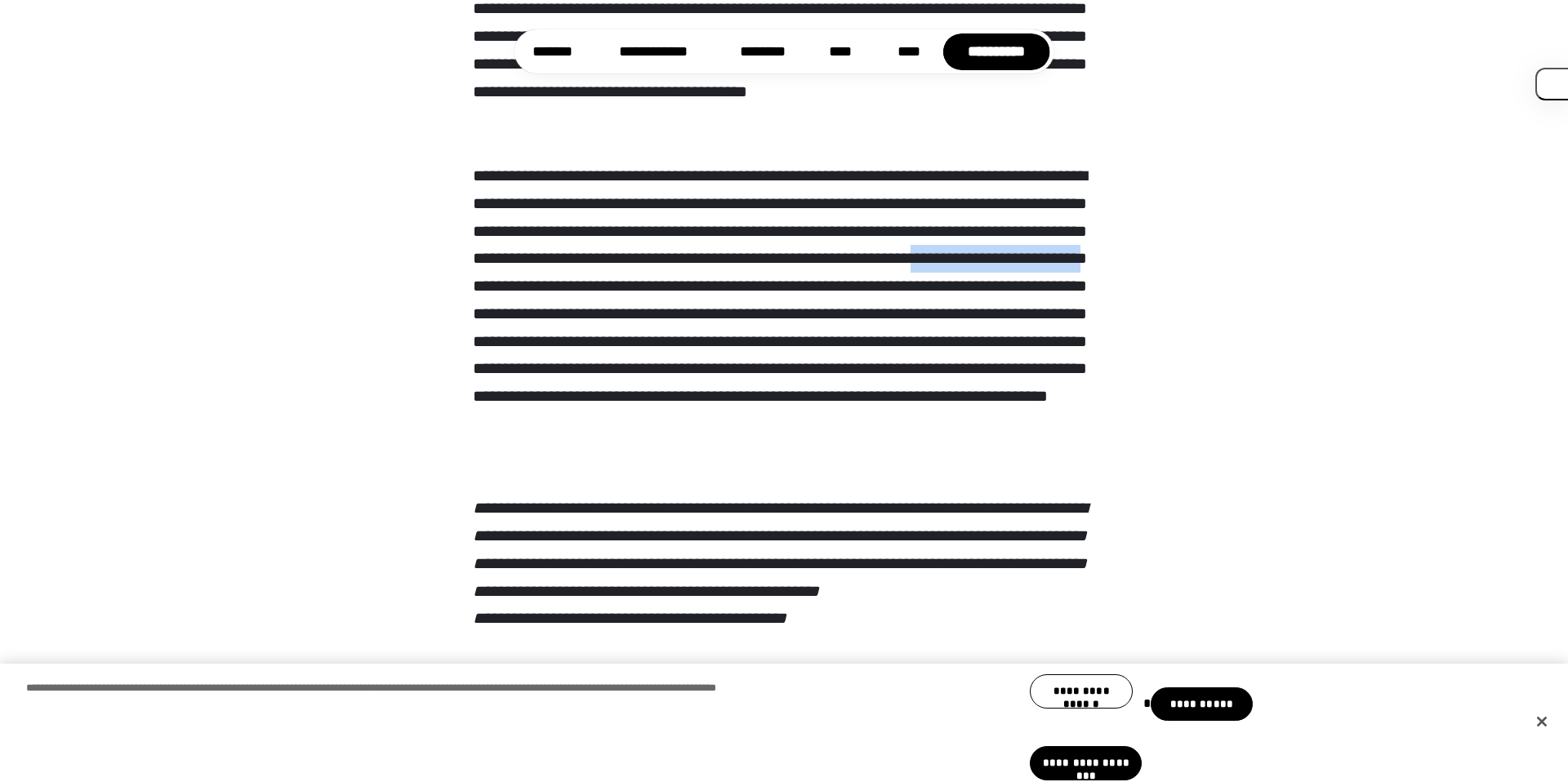 scroll, scrollTop: 1366, scrollLeft: 0, axis: vertical 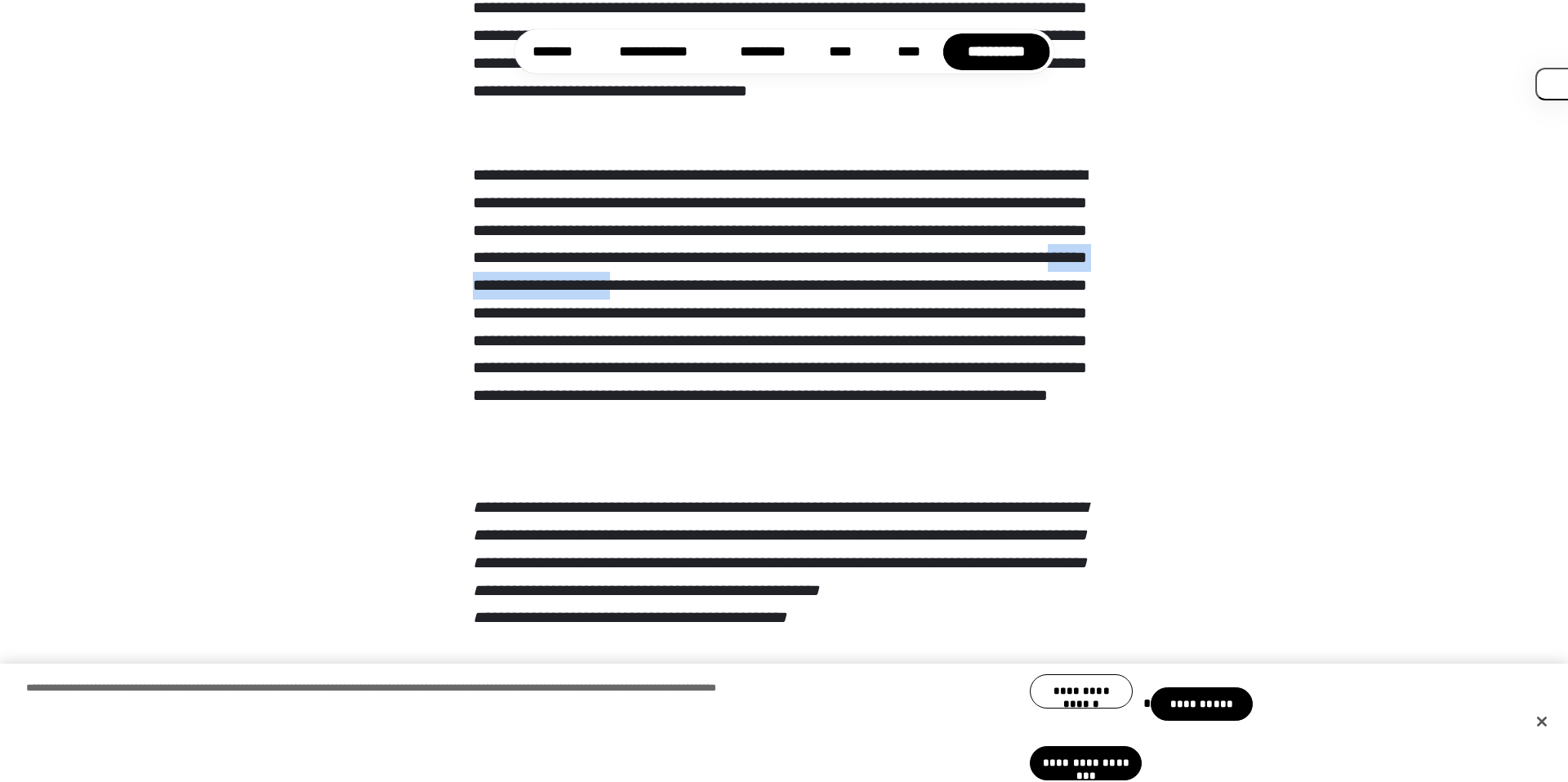 drag, startPoint x: 1006, startPoint y: 275, endPoint x: 782, endPoint y: 275, distance: 224 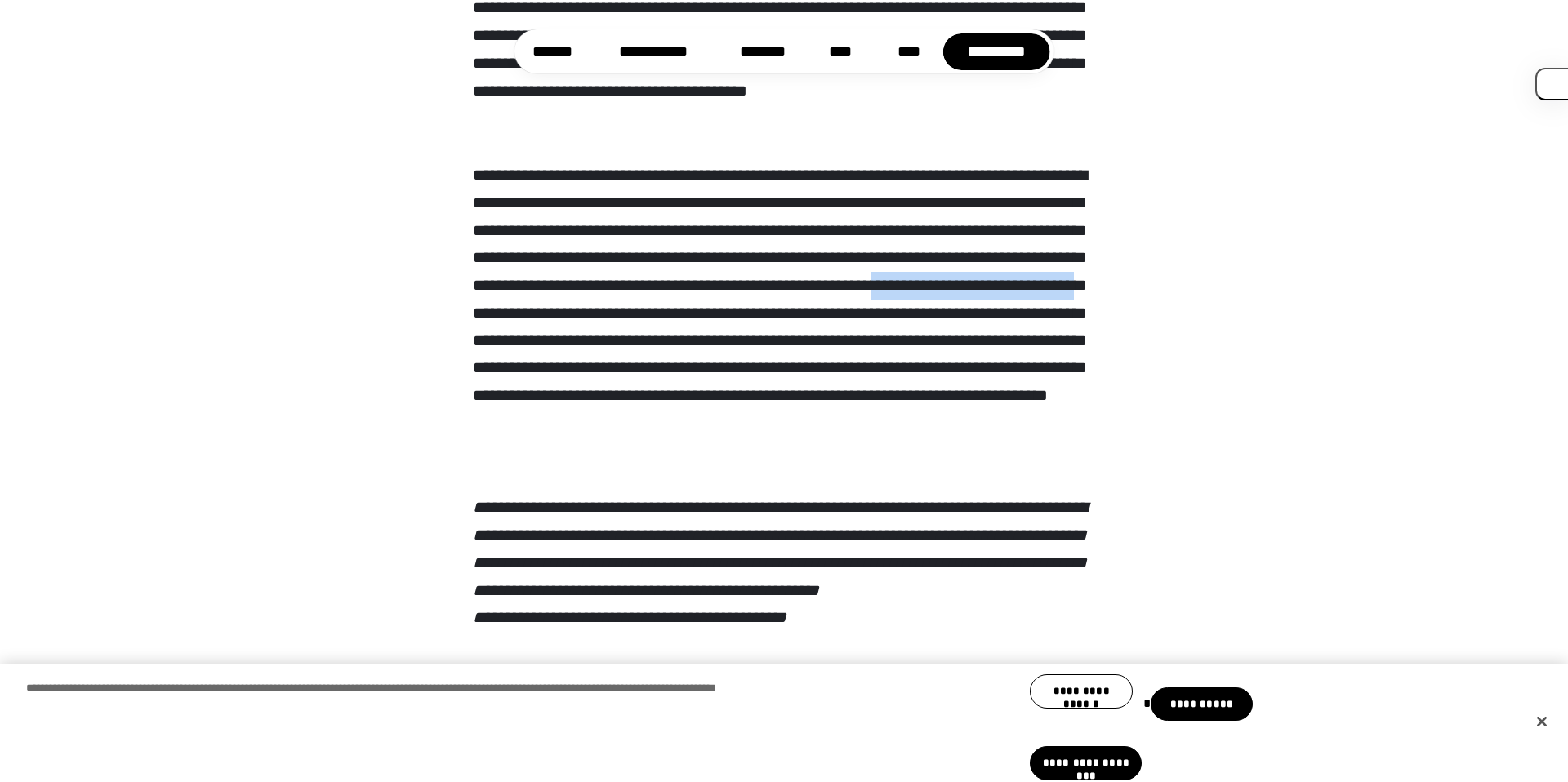drag, startPoint x: 696, startPoint y: 310, endPoint x: 944, endPoint y: 309, distance: 248.00202 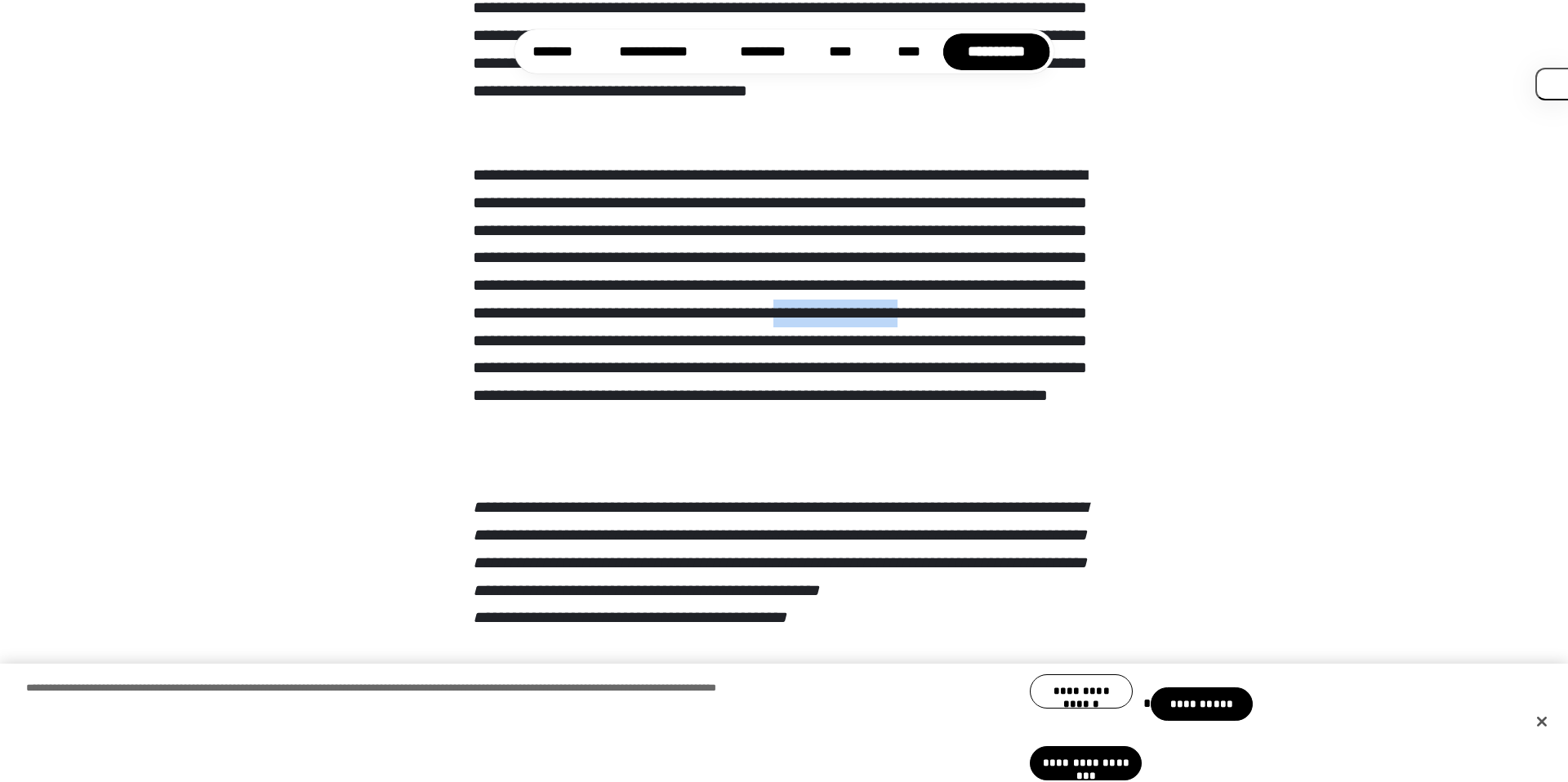 drag, startPoint x: 698, startPoint y: 335, endPoint x: 819, endPoint y: 333, distance: 121.0165 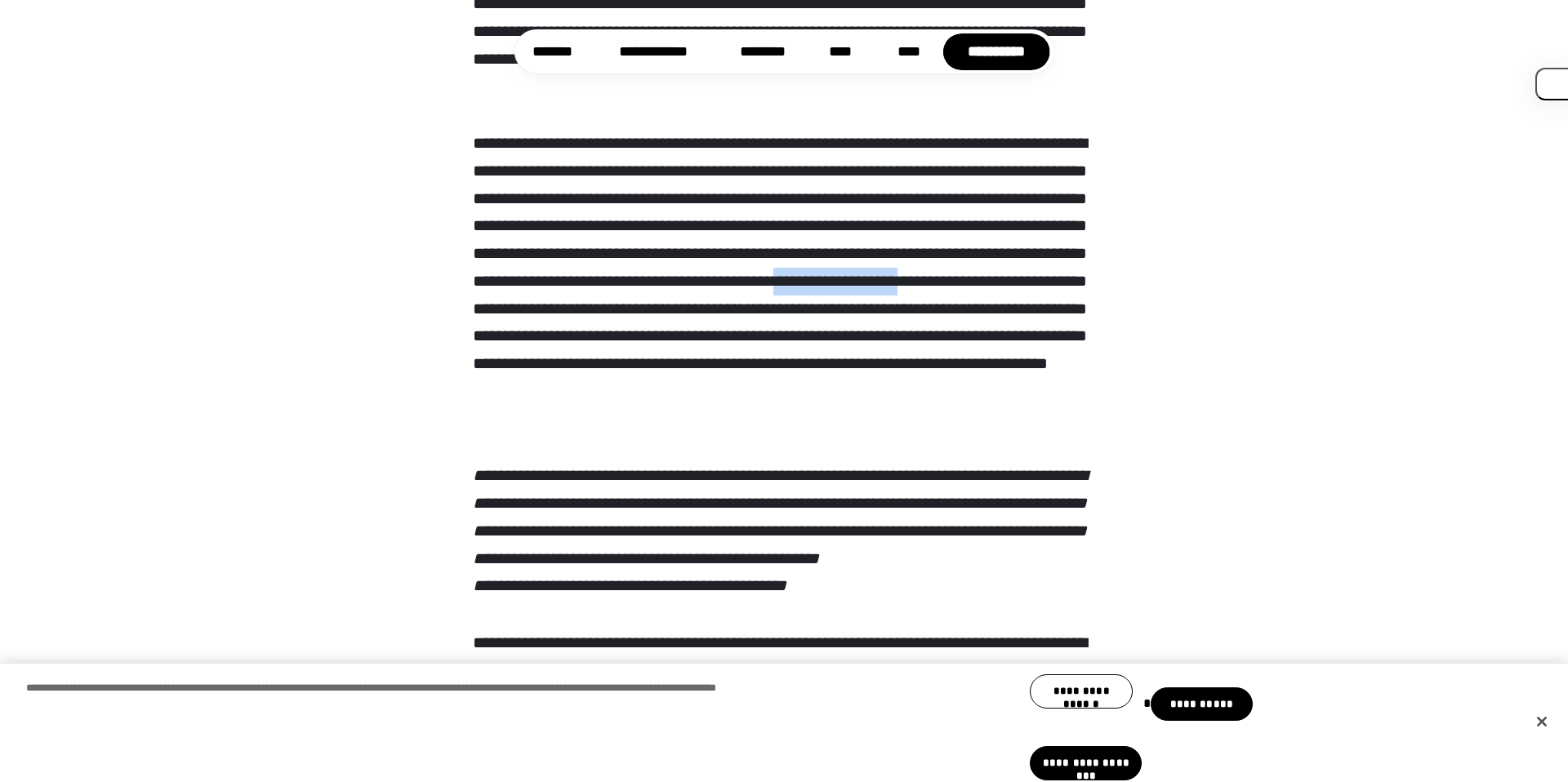 scroll, scrollTop: 0, scrollLeft: 0, axis: both 